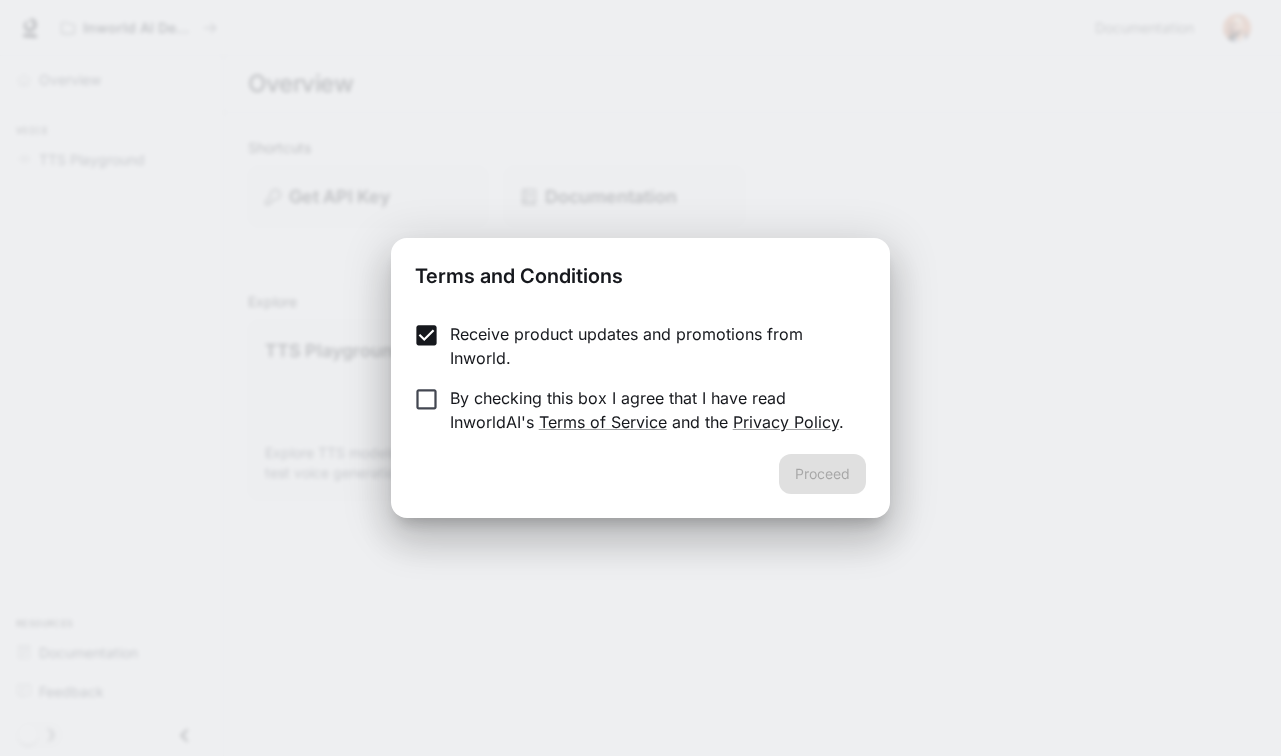 scroll, scrollTop: 0, scrollLeft: 0, axis: both 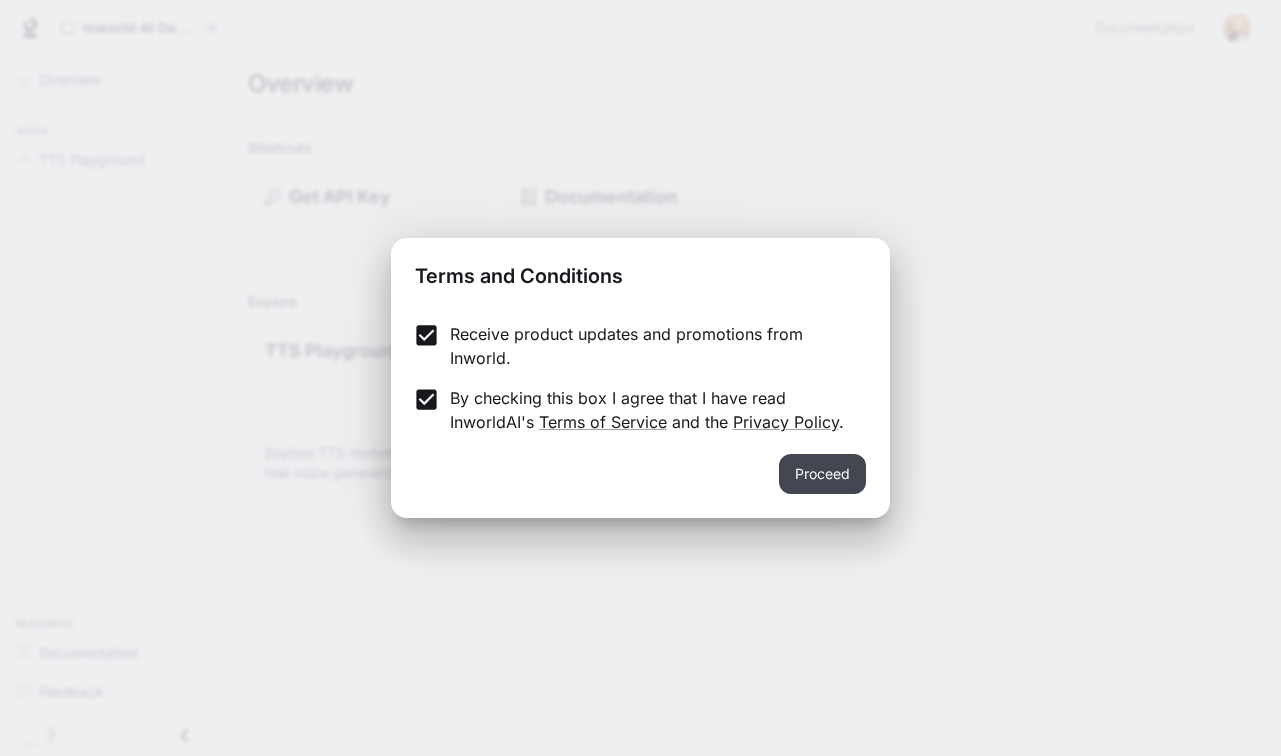 click on "Proceed" at bounding box center [822, 474] 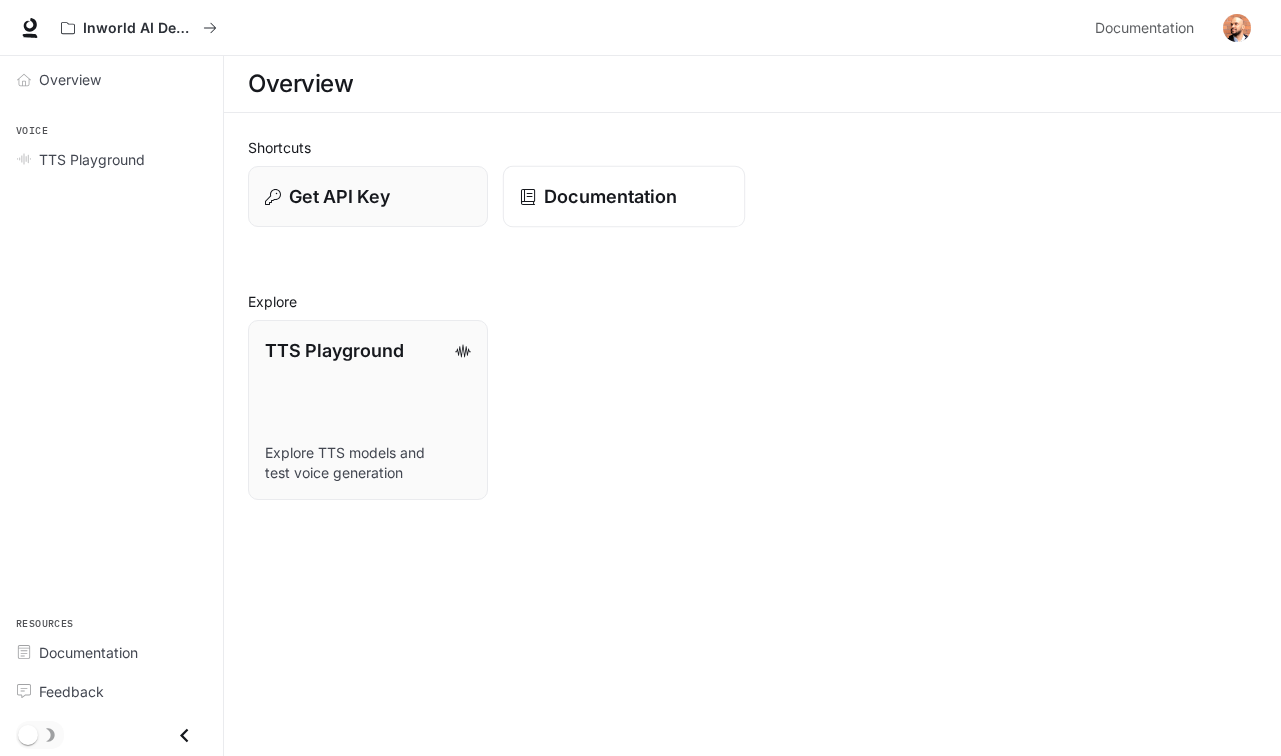 click on "Documentation" at bounding box center [624, 197] 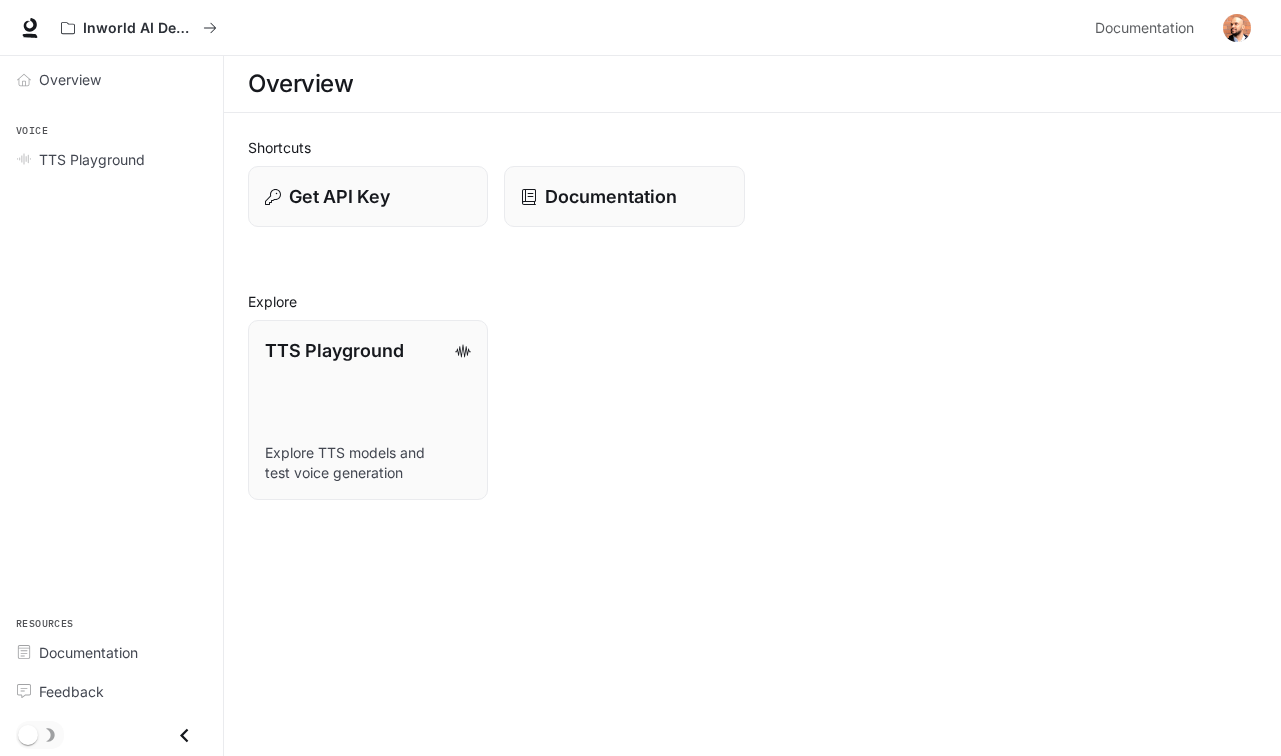 scroll, scrollTop: 0, scrollLeft: 0, axis: both 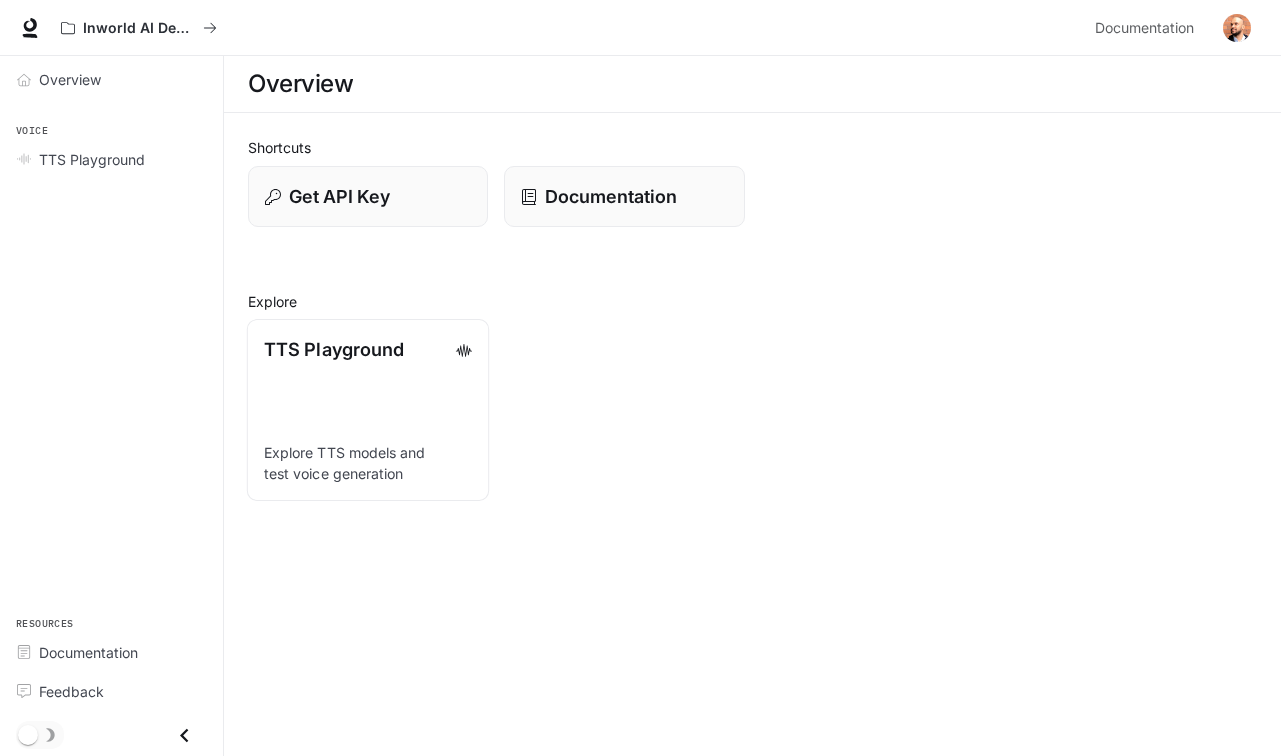 click on "TTS Playground" at bounding box center [334, 349] 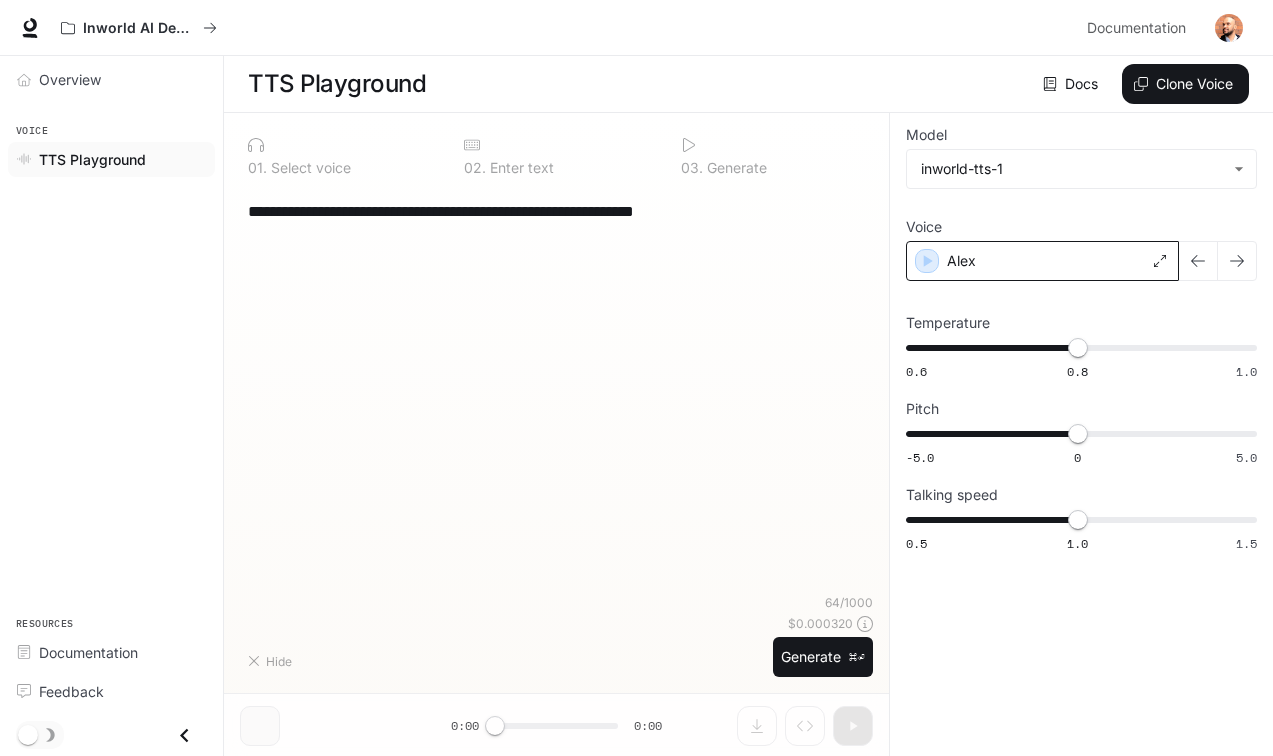 click on "Alex" at bounding box center [1042, 261] 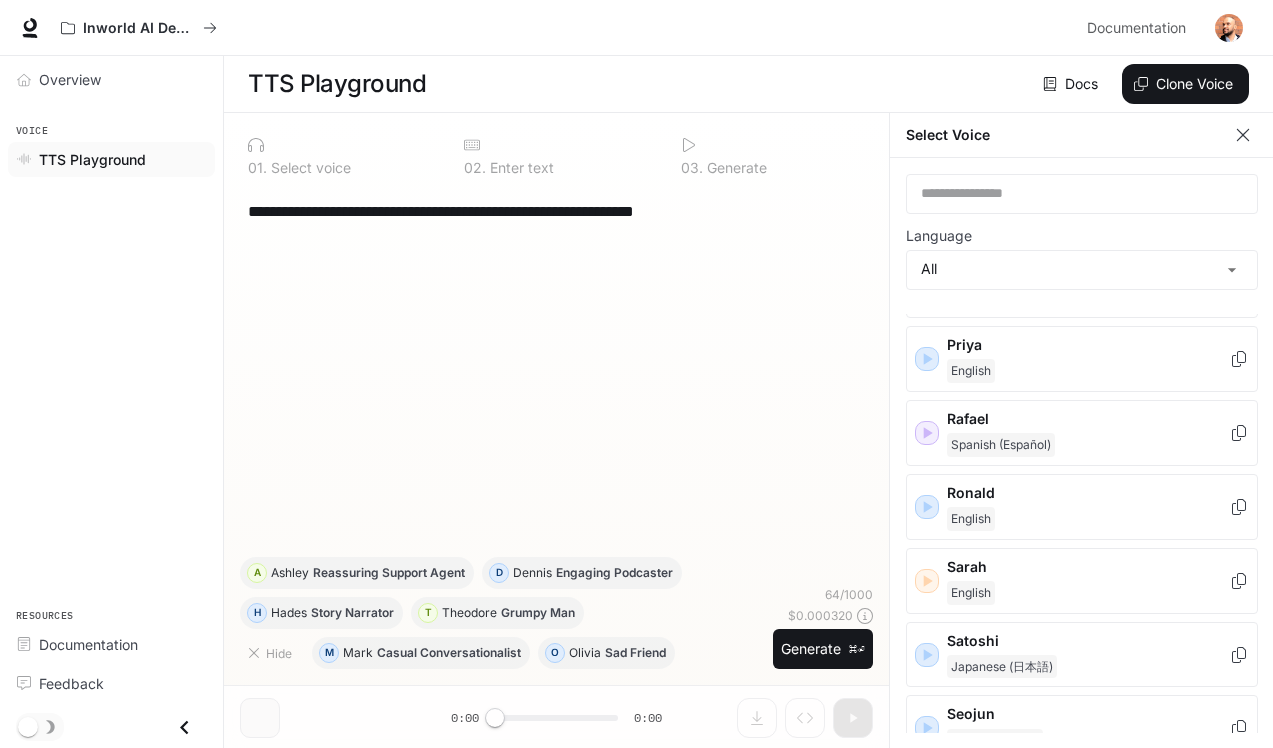 scroll, scrollTop: 1183, scrollLeft: 0, axis: vertical 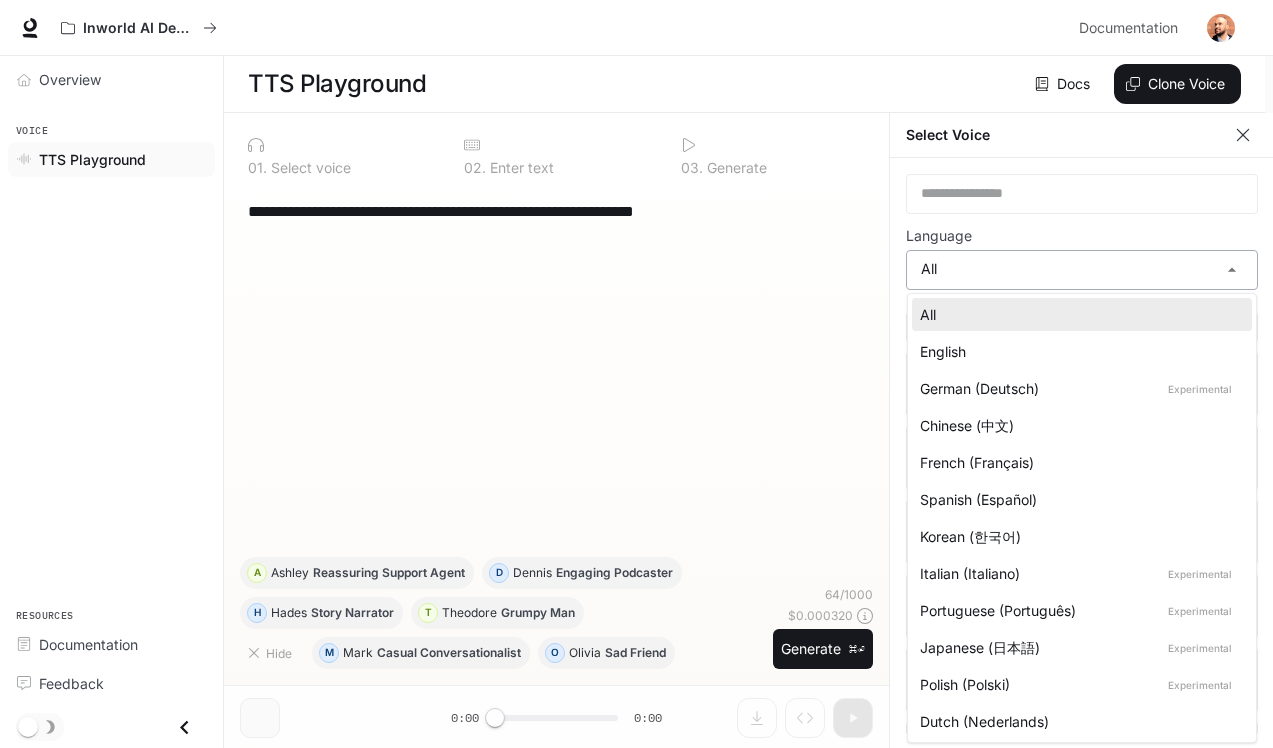 click on "**********" at bounding box center [636, 374] 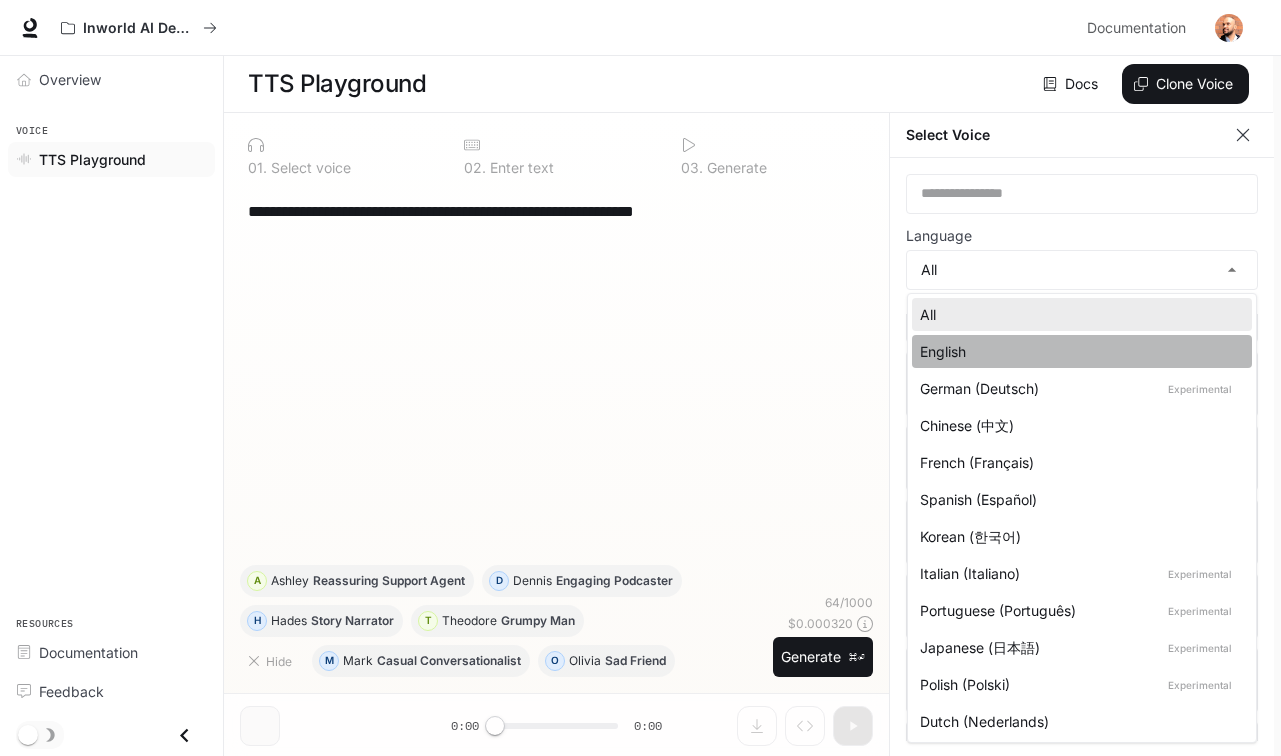 click on "English" at bounding box center [1078, 351] 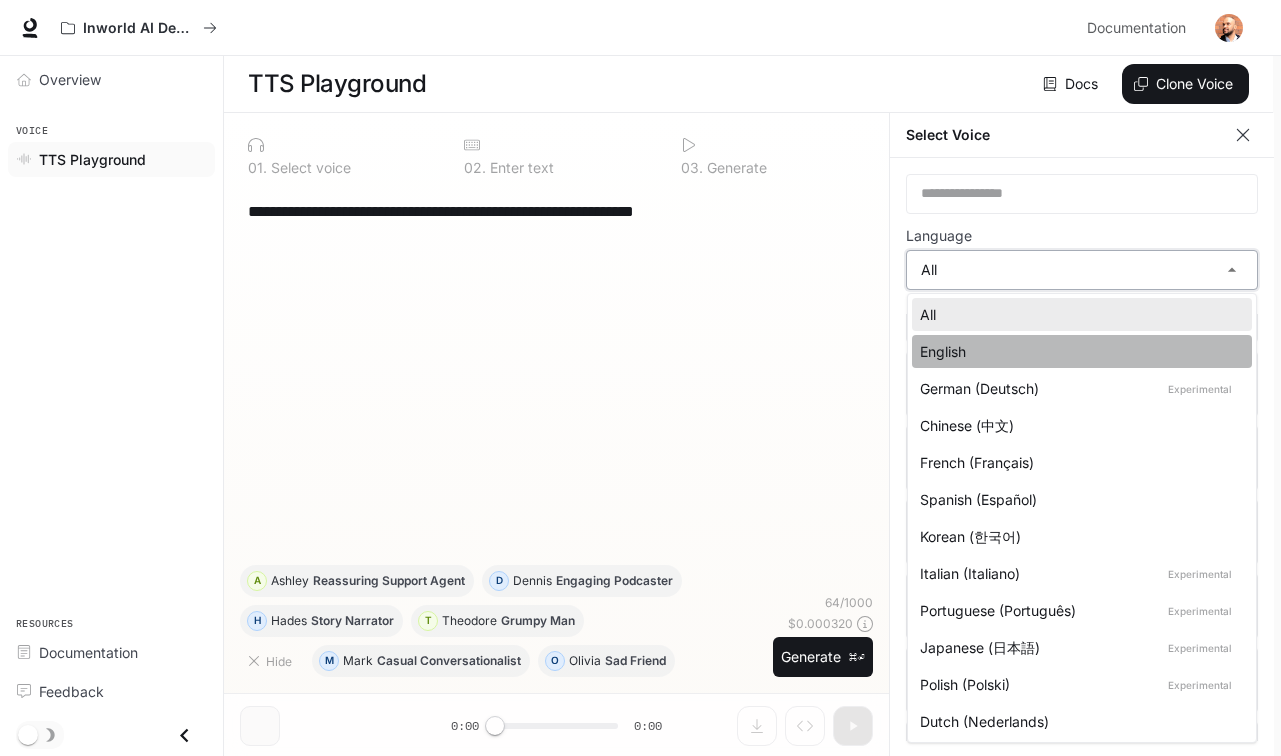 type on "*****" 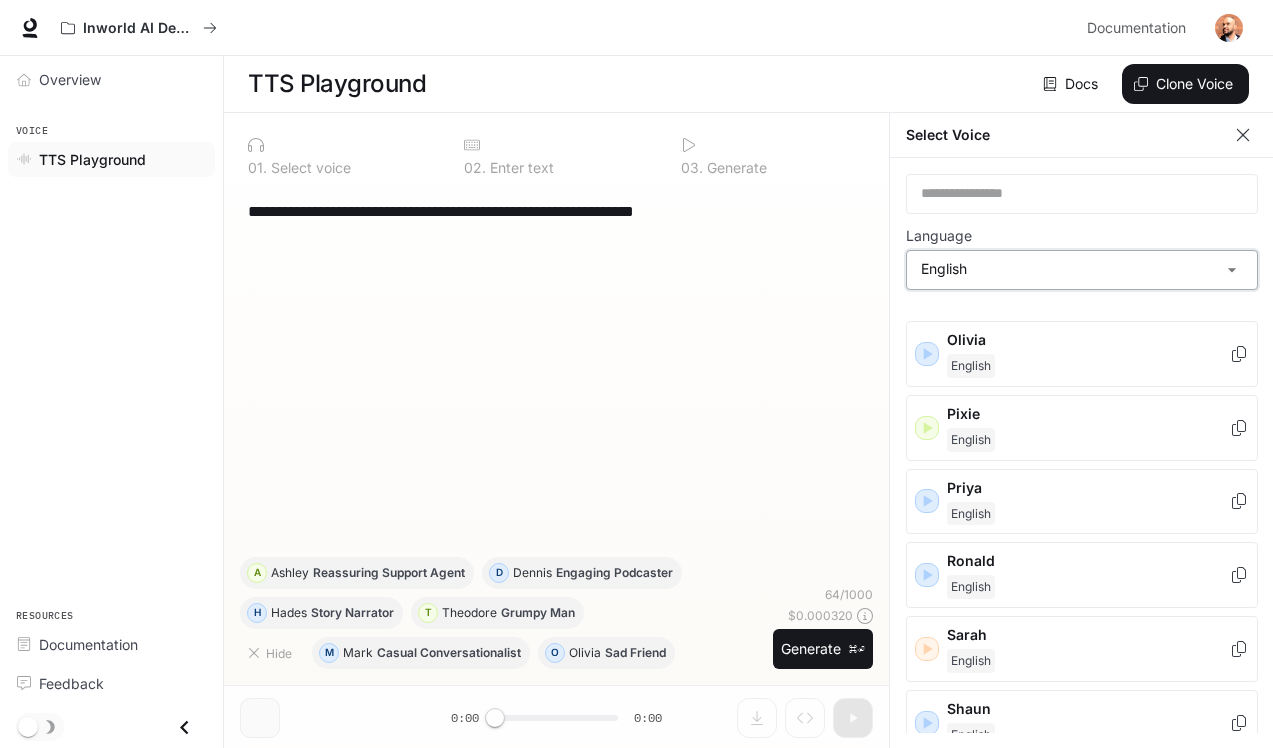 scroll, scrollTop: 715, scrollLeft: 0, axis: vertical 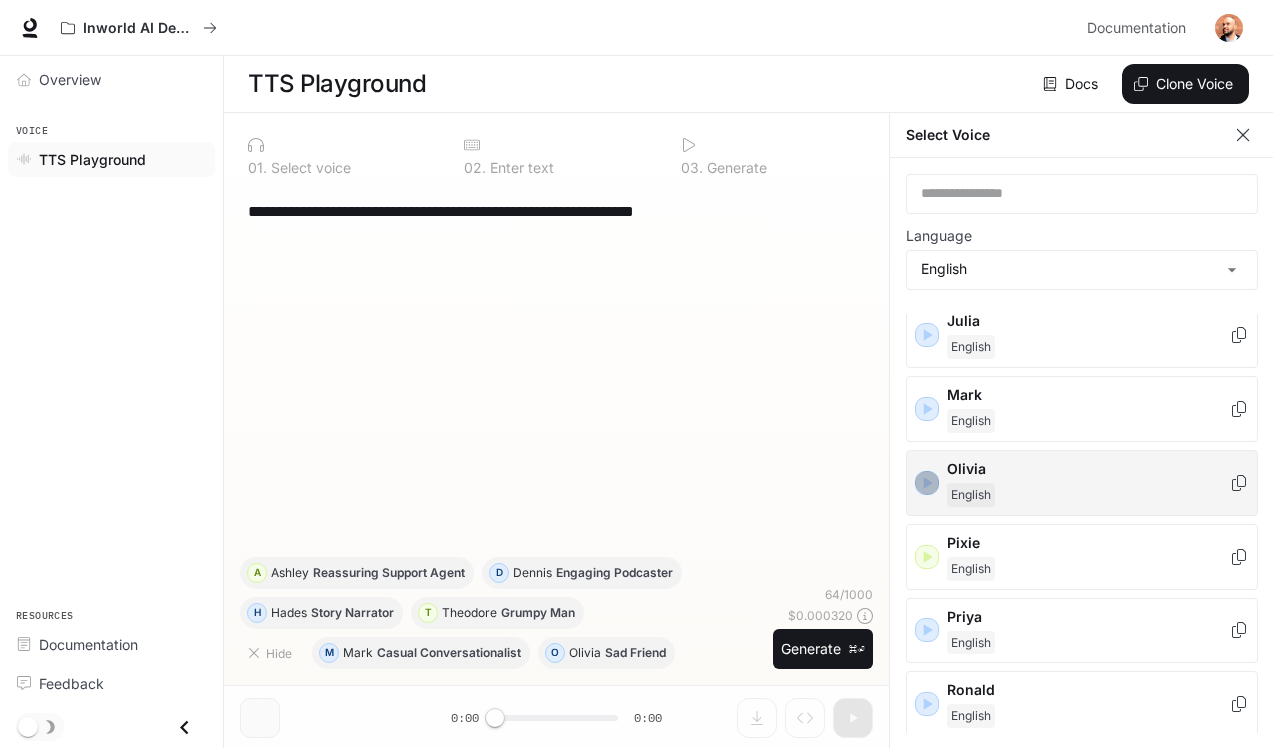click 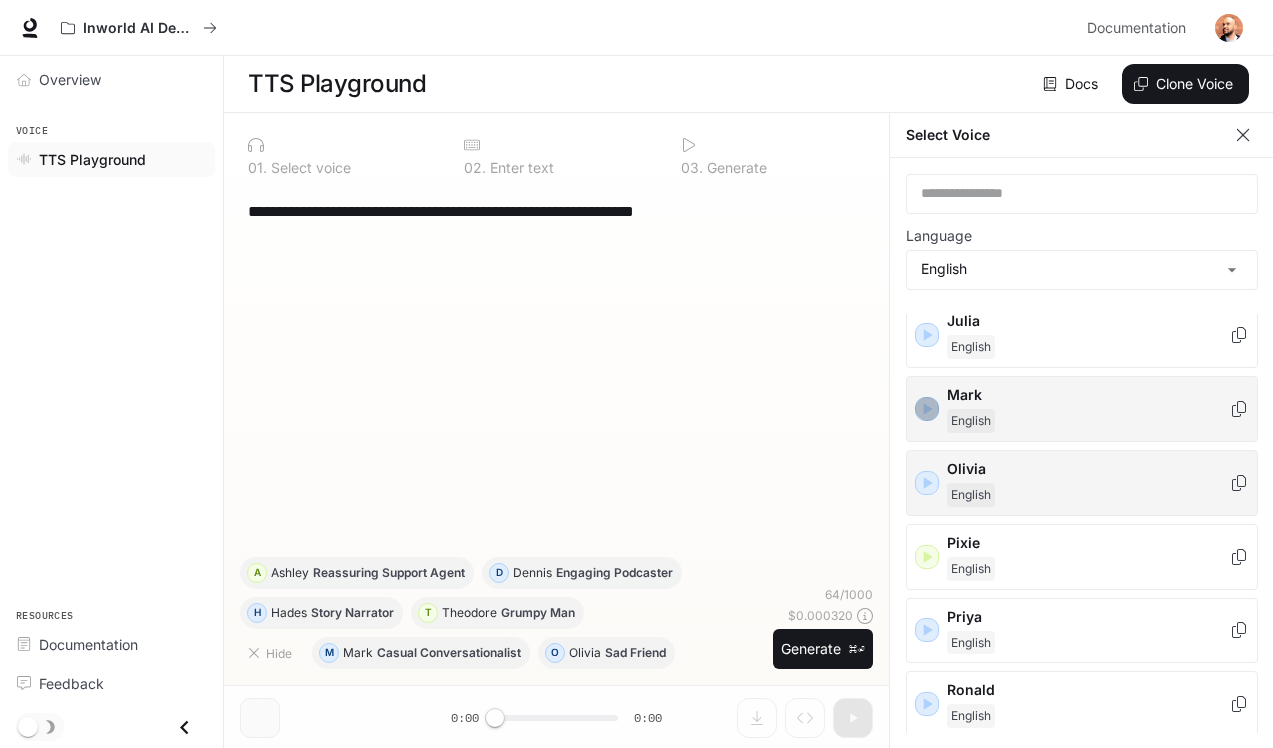 click 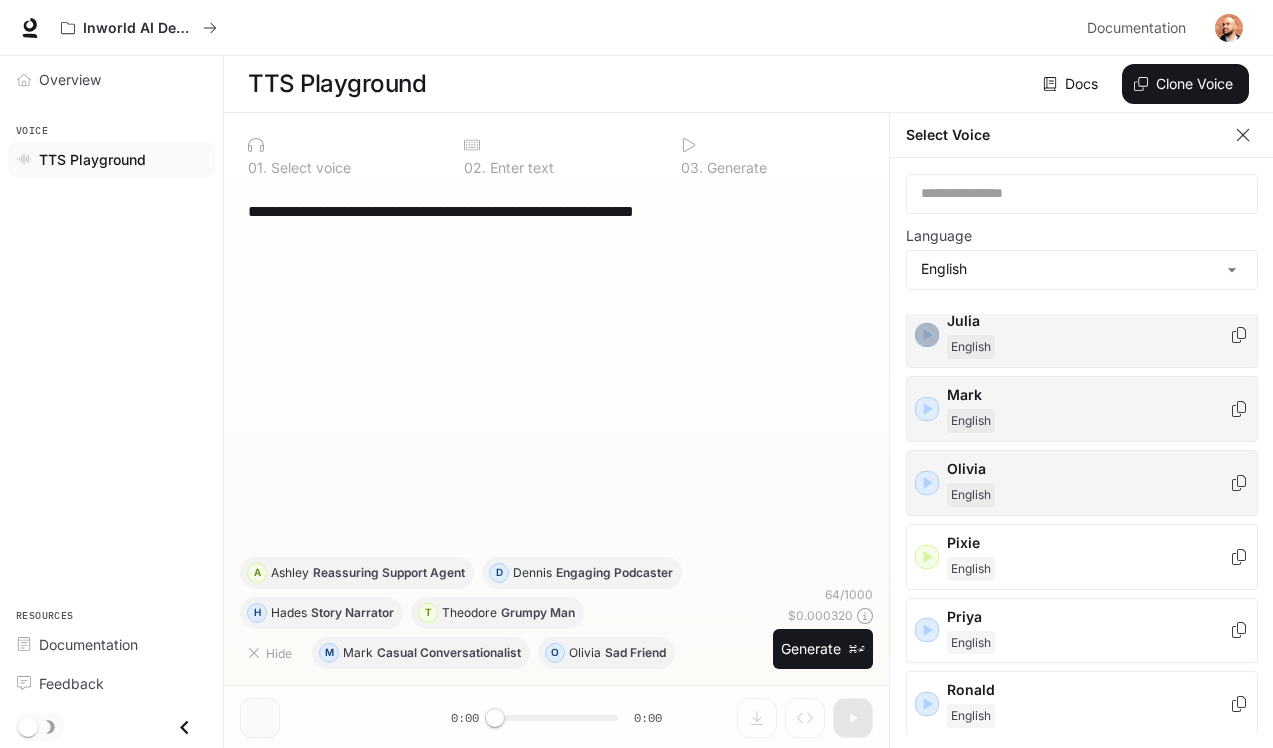 click 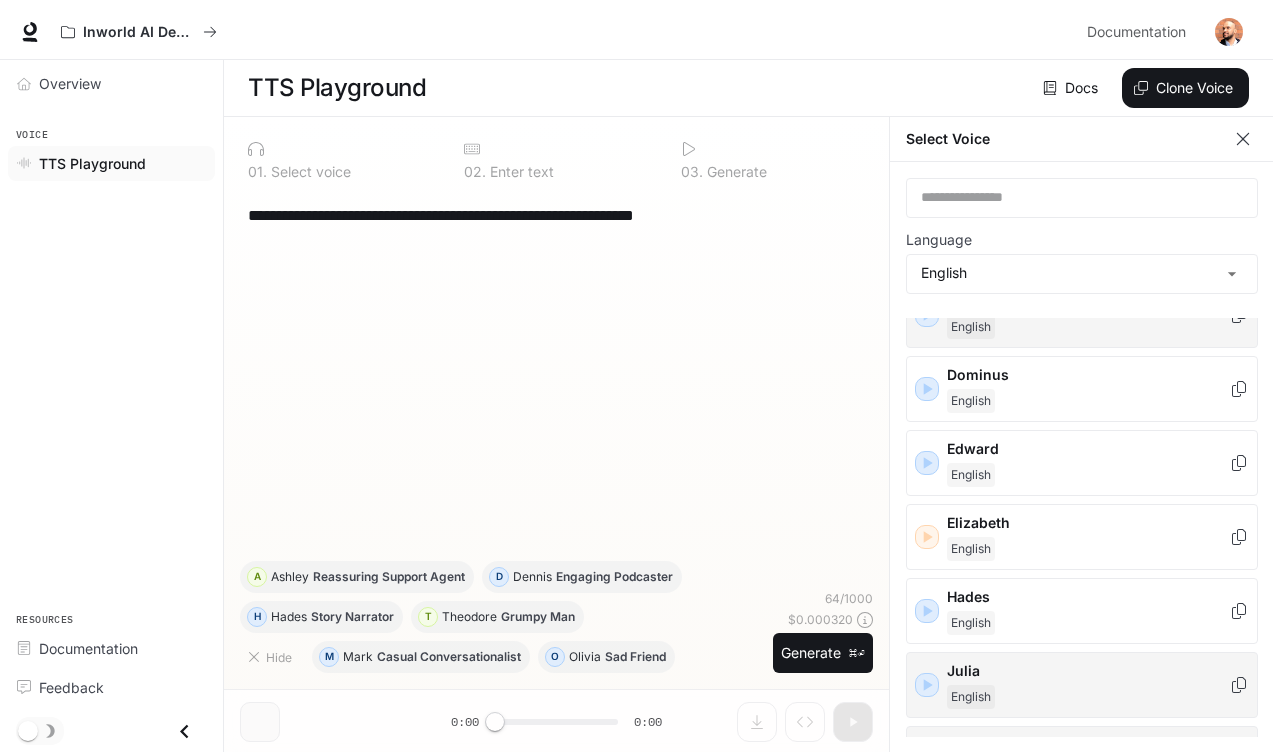 scroll, scrollTop: 331, scrollLeft: 0, axis: vertical 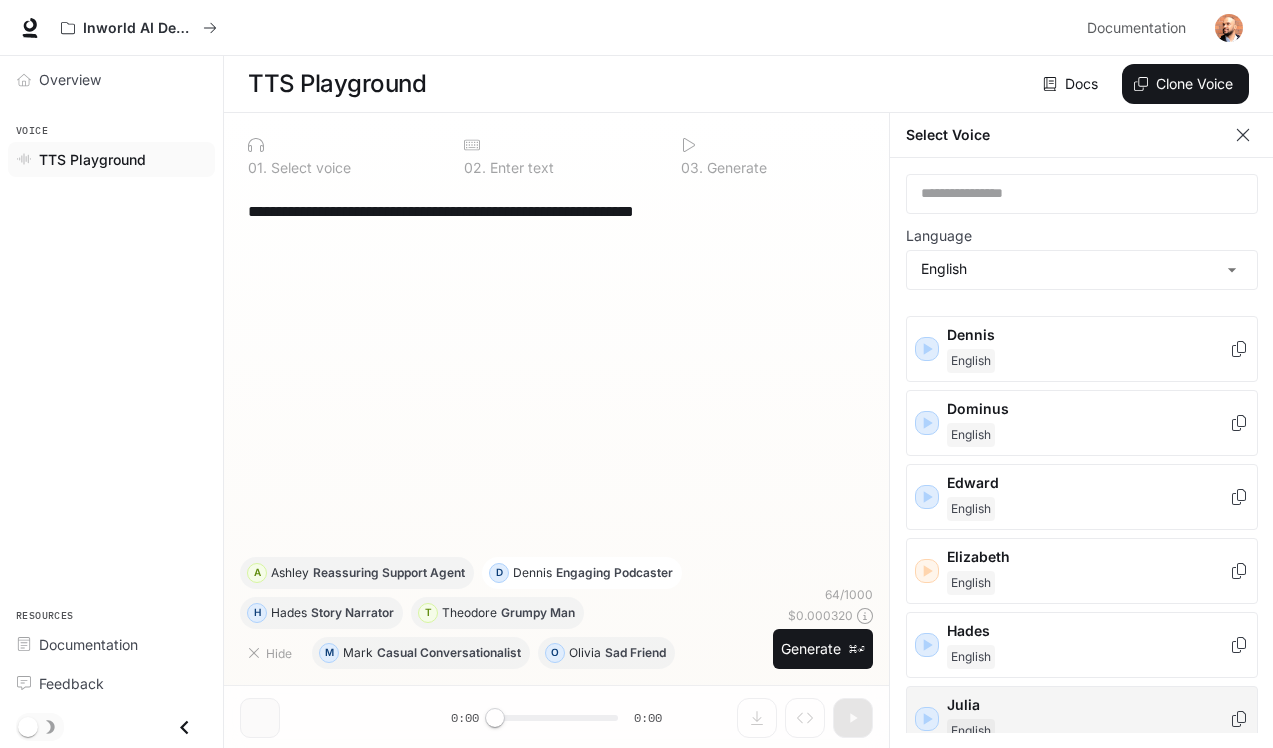 click on "Dennis" at bounding box center (532, 573) 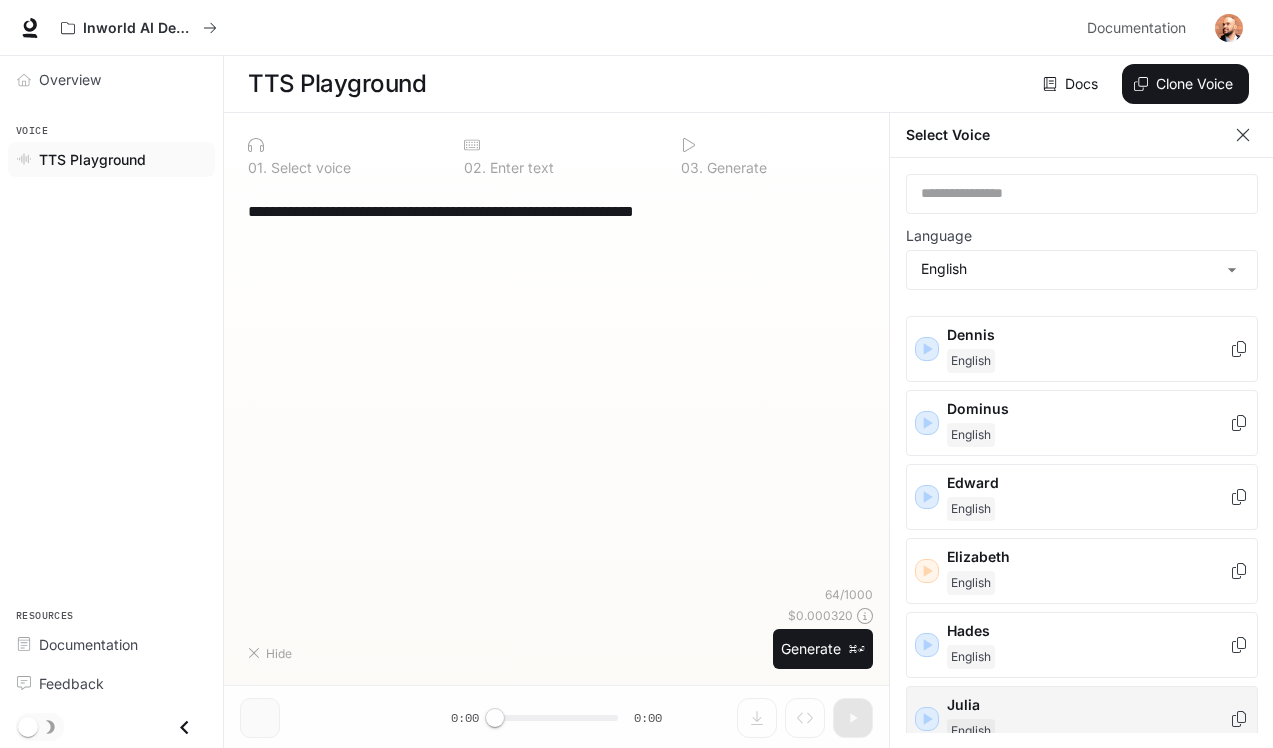 type on "**********" 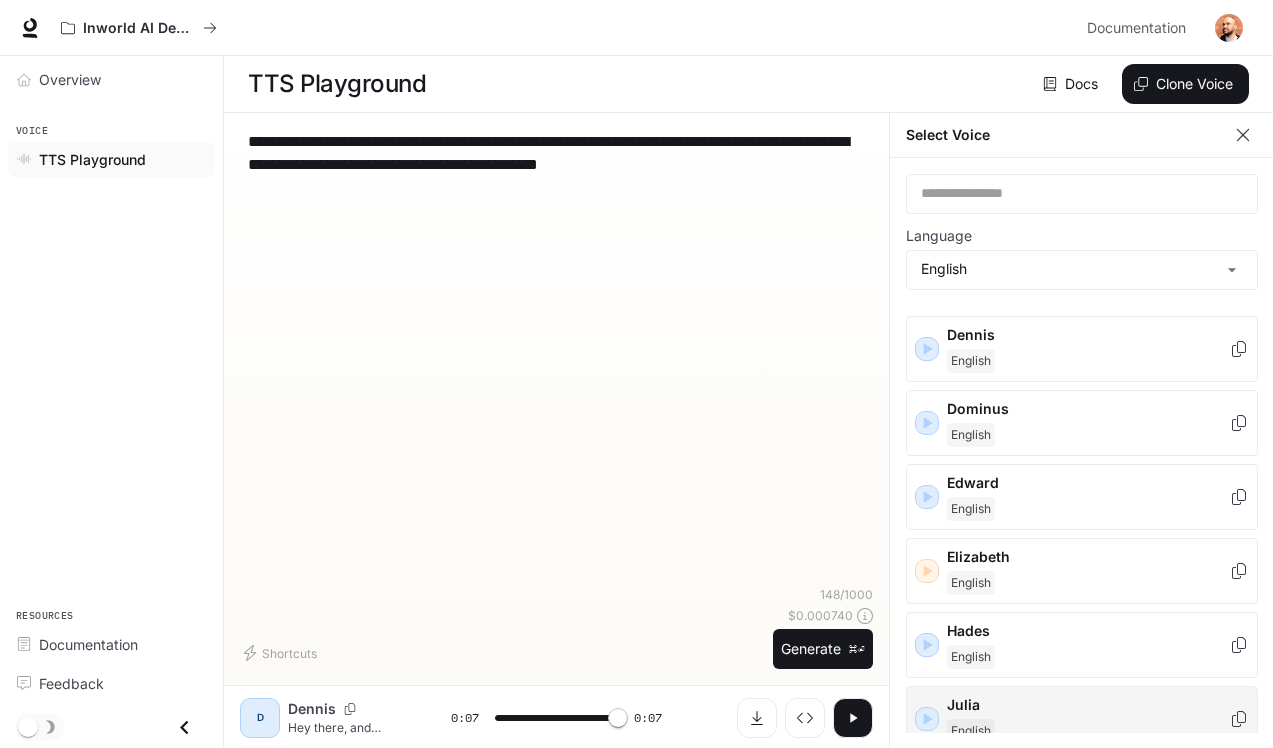 type on "*" 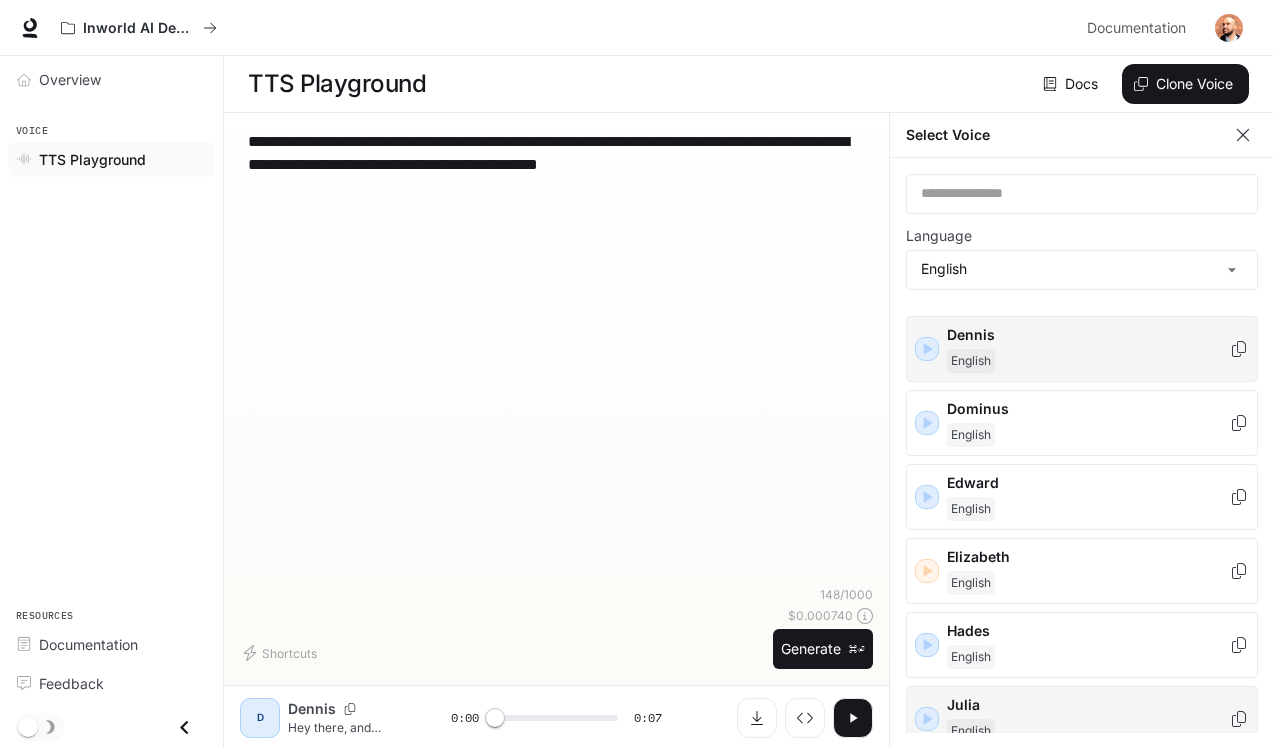 click on "English" at bounding box center [1088, 361] 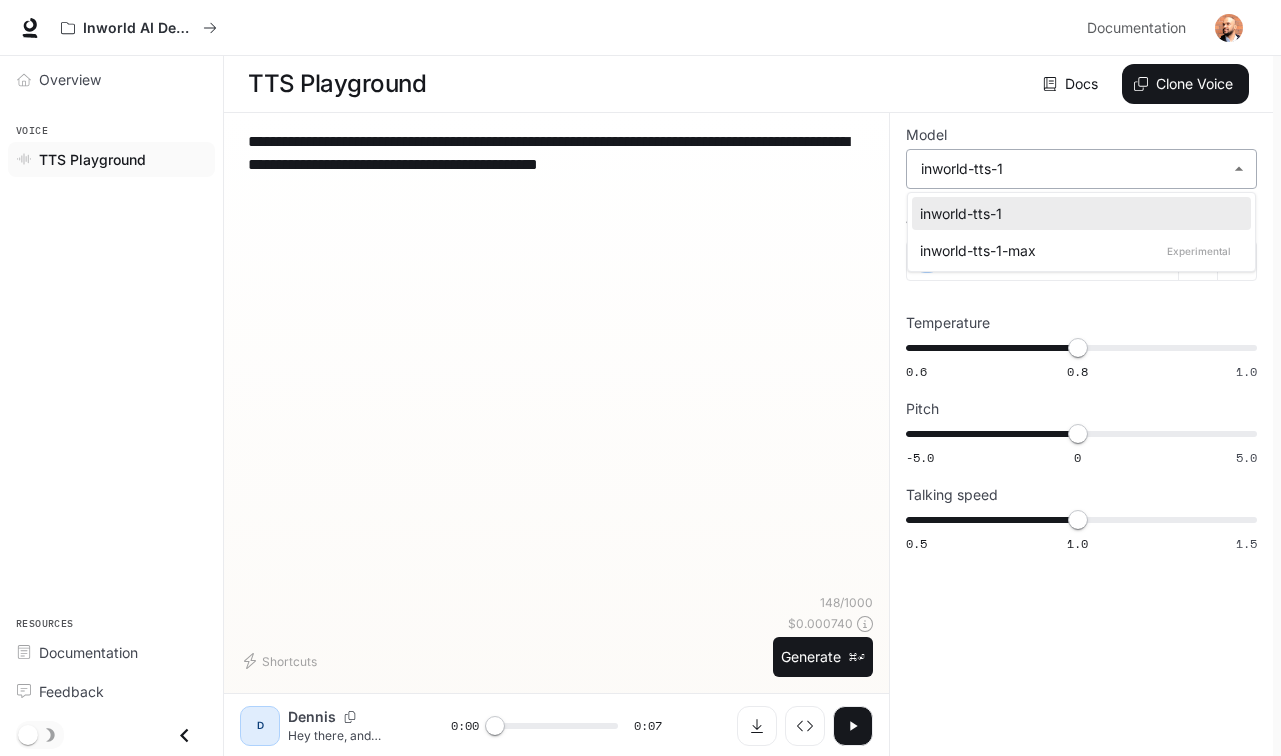 click on "**********" at bounding box center (640, 378) 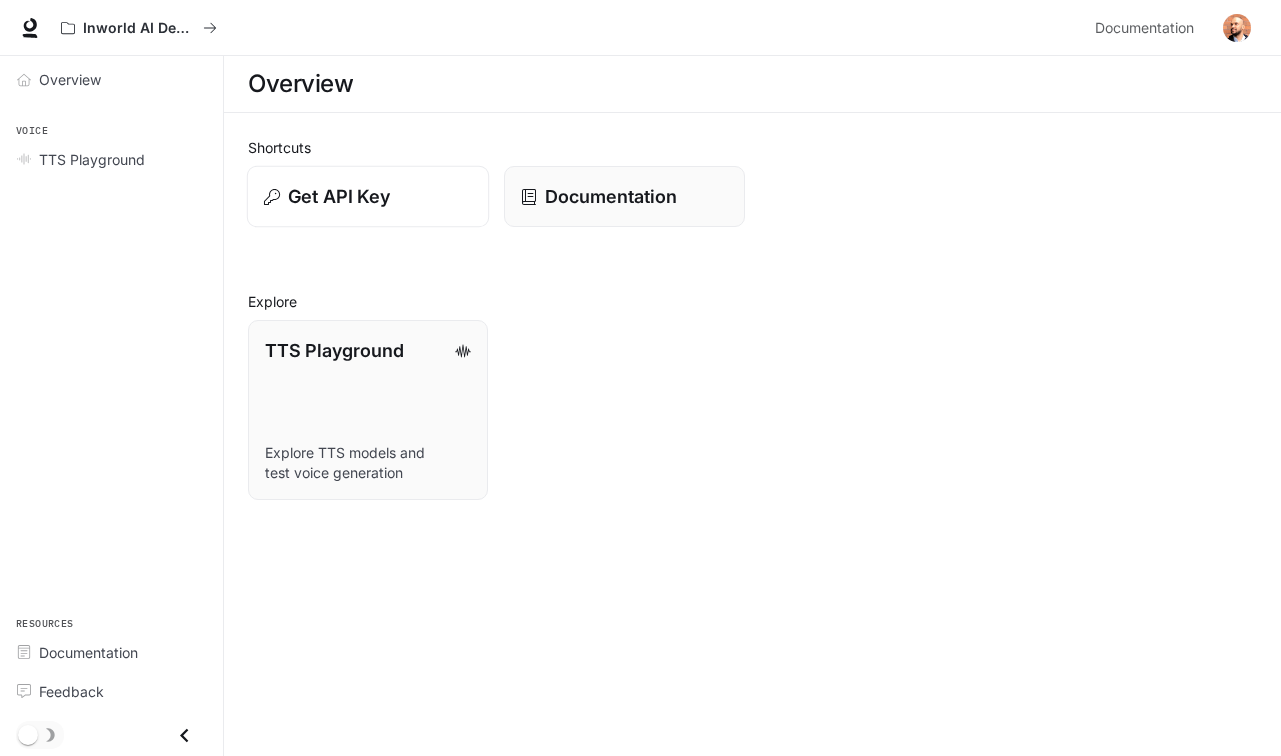 click on "Get API Key" at bounding box center [368, 197] 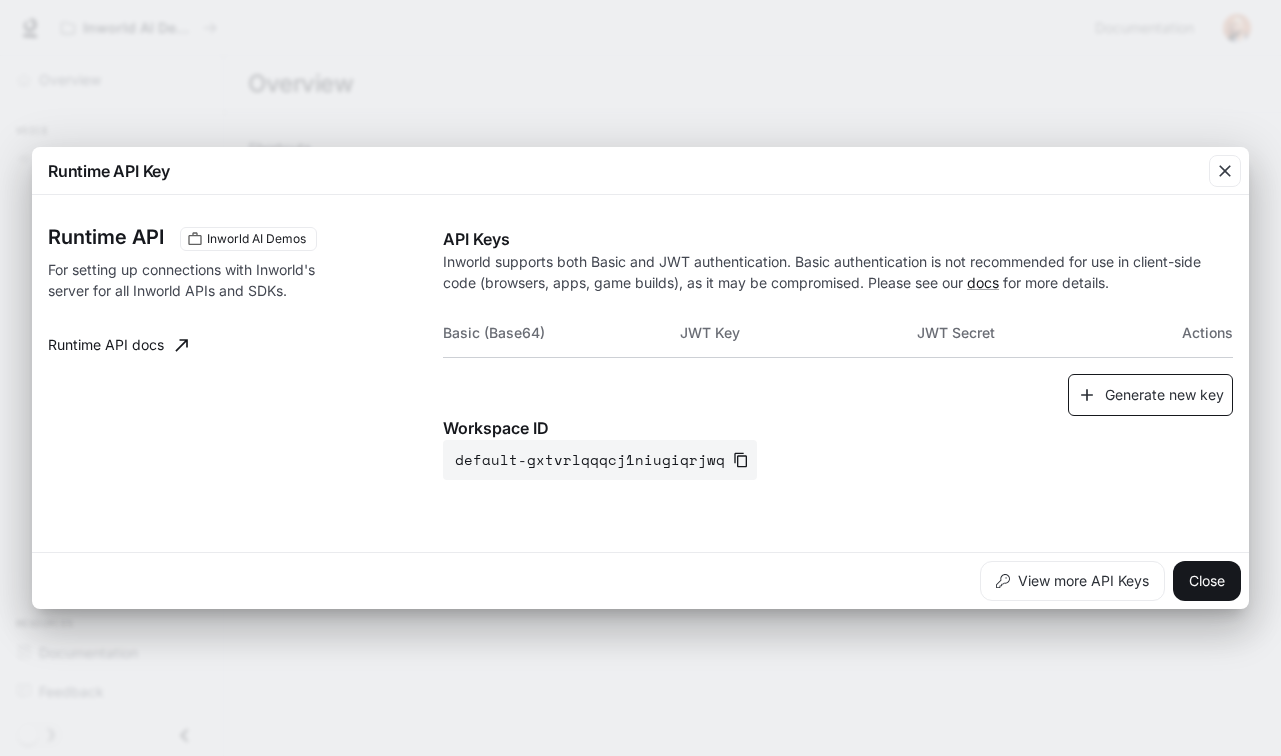 click on "Generate new key" at bounding box center [1150, 395] 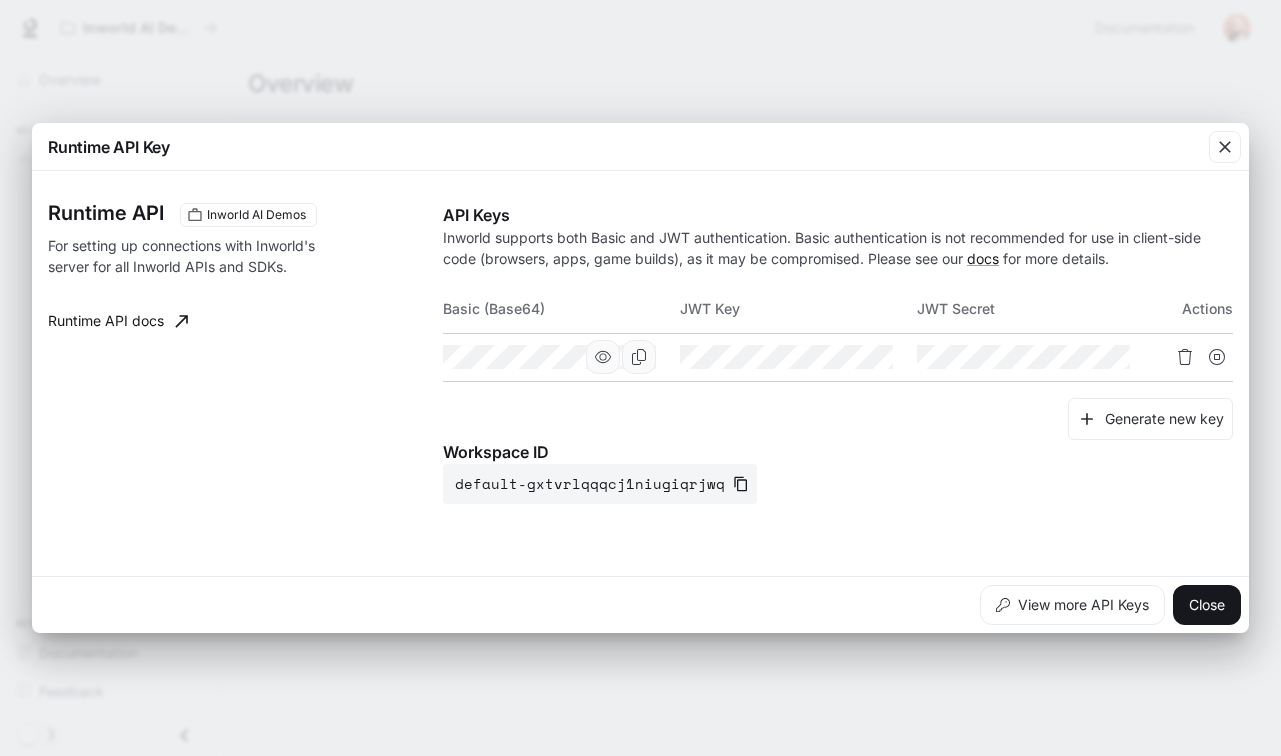 click 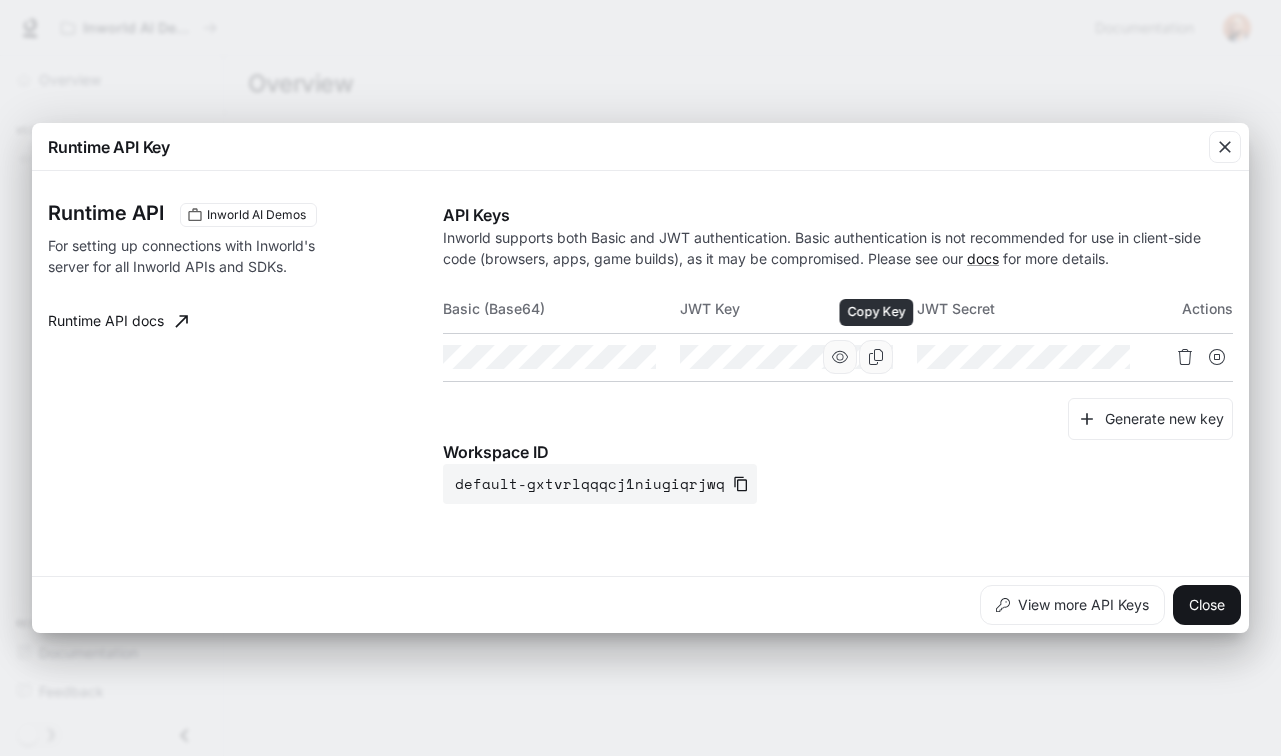 click 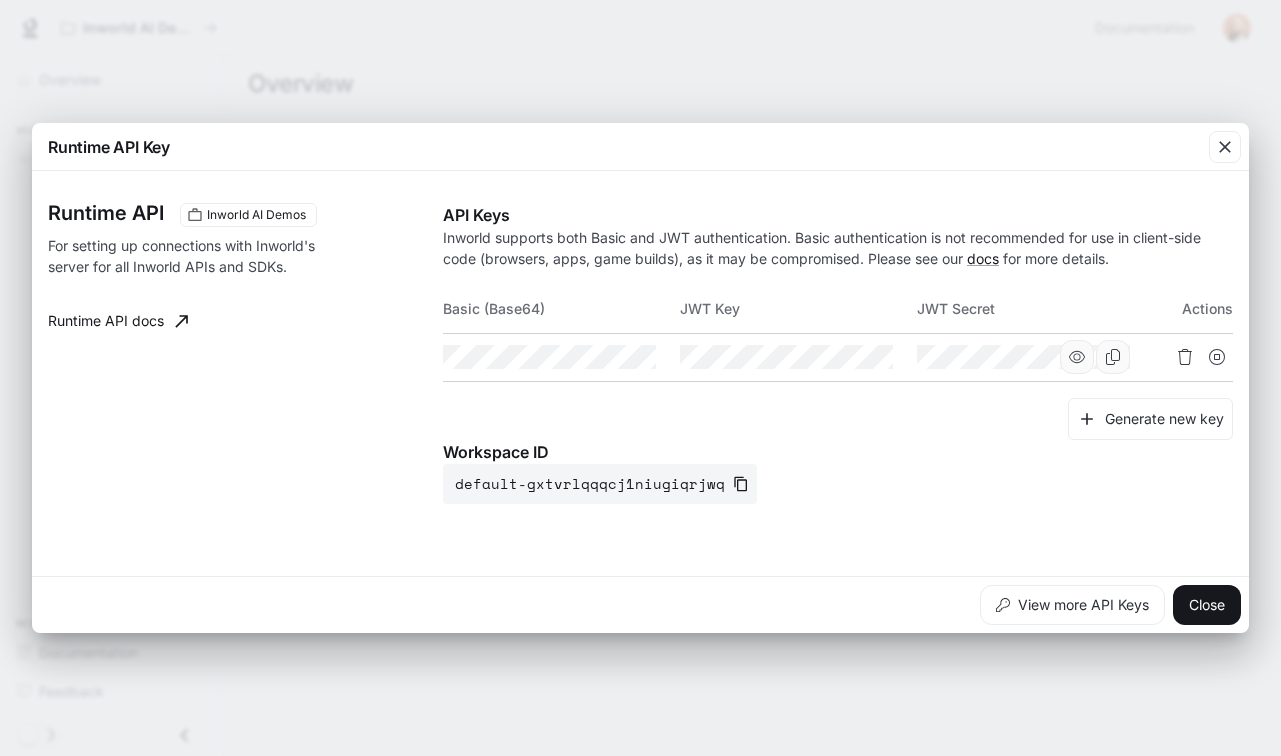 click 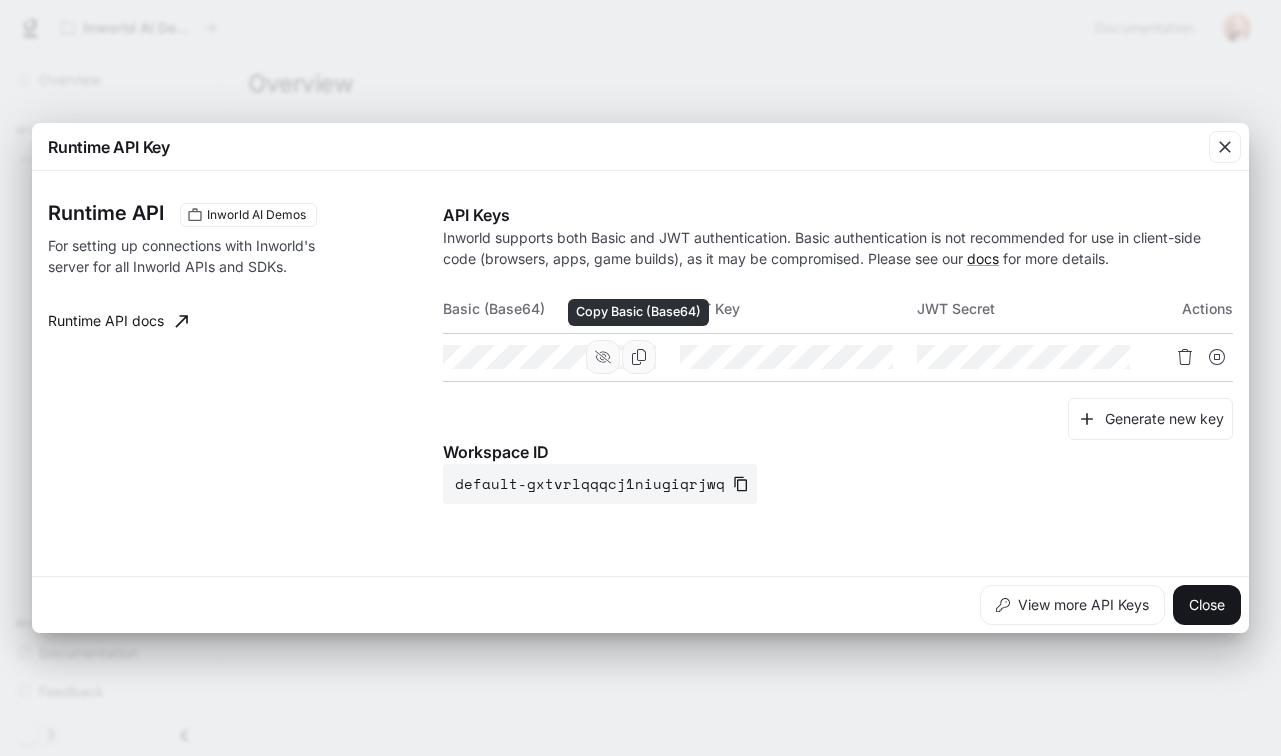 click 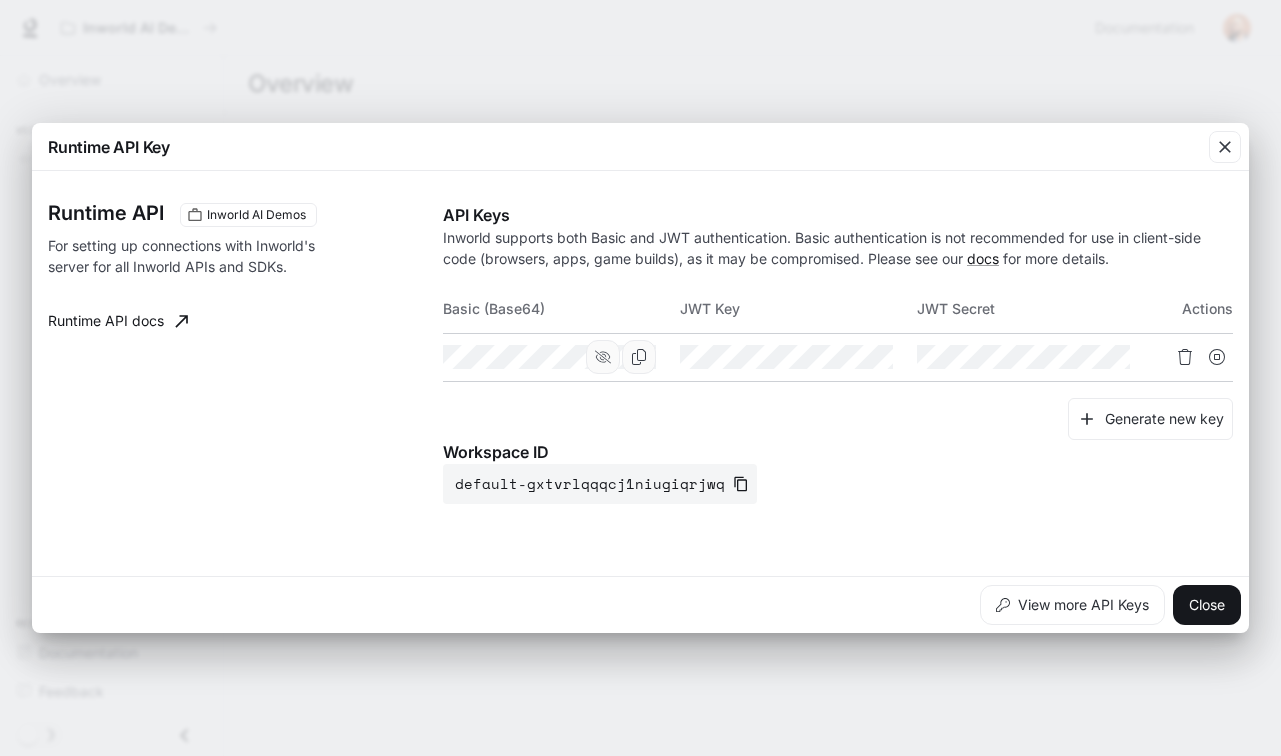 click on "View more API Keys Close" at bounding box center [640, 604] 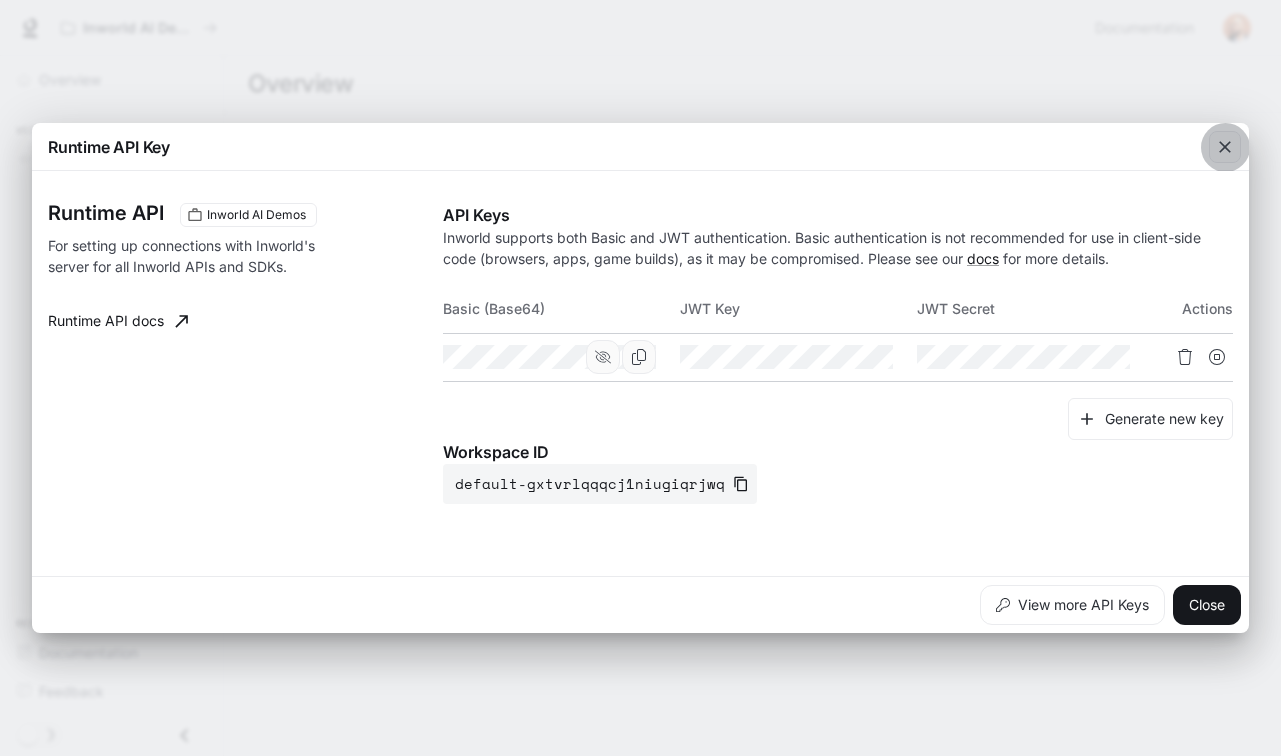 click 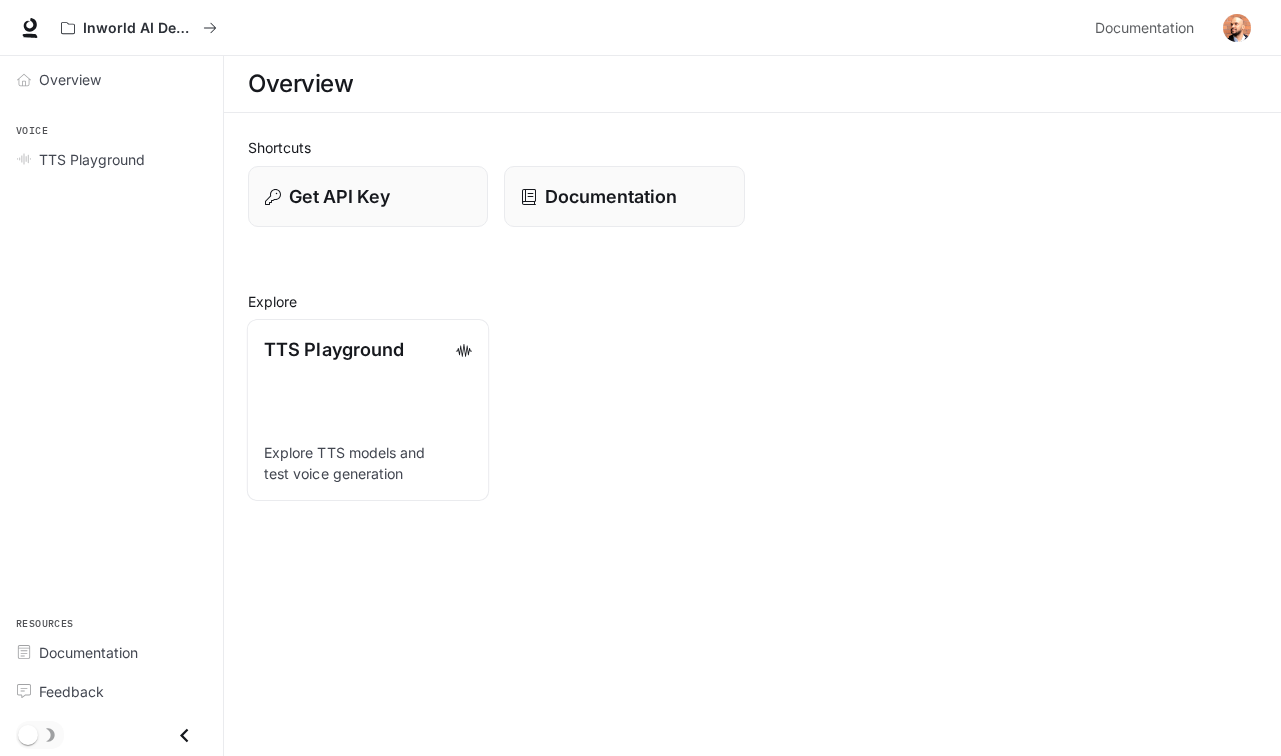 click on "TTS Playground" at bounding box center (334, 349) 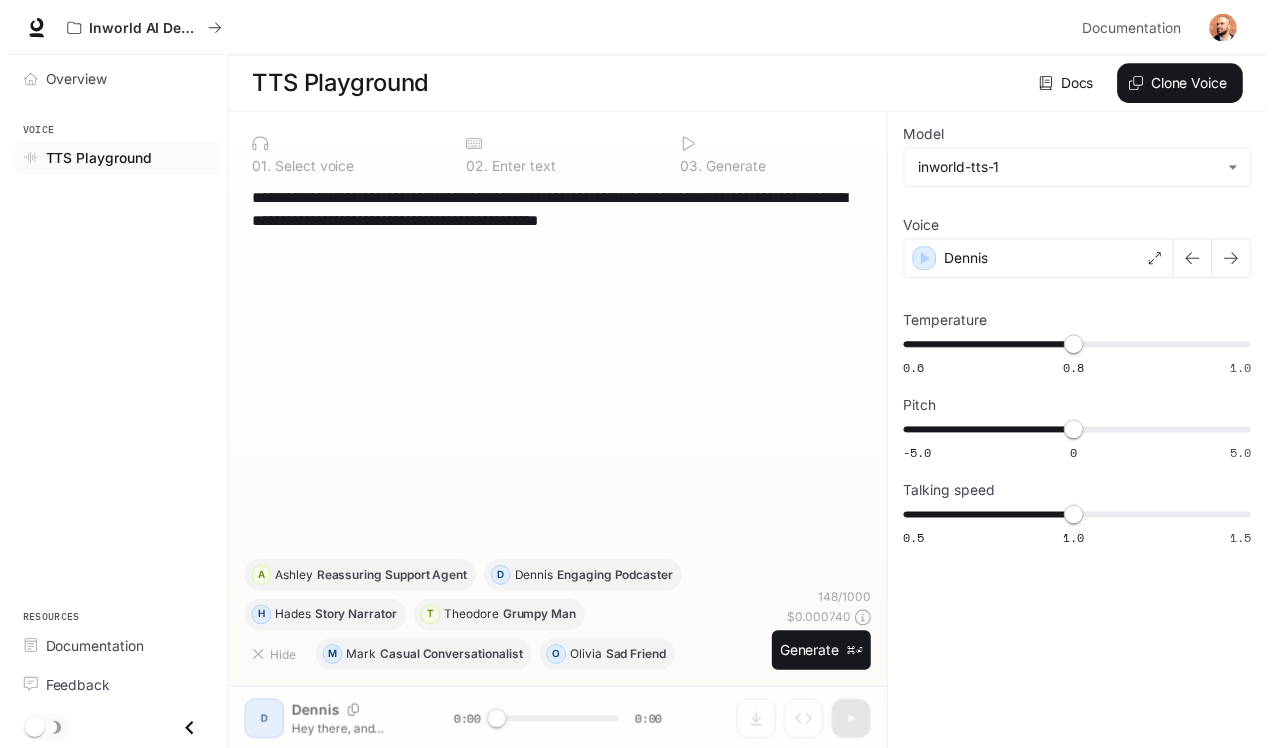 scroll, scrollTop: 1, scrollLeft: 0, axis: vertical 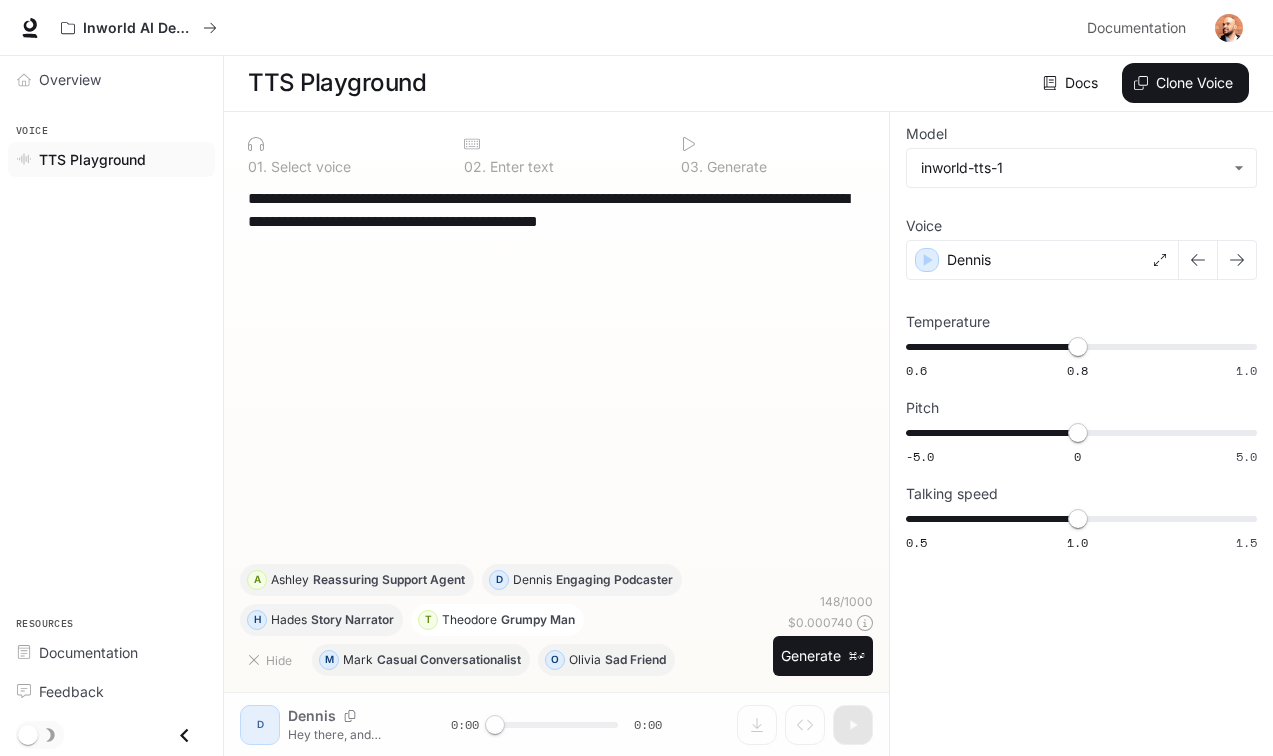 click on "Theodore" at bounding box center (469, 620) 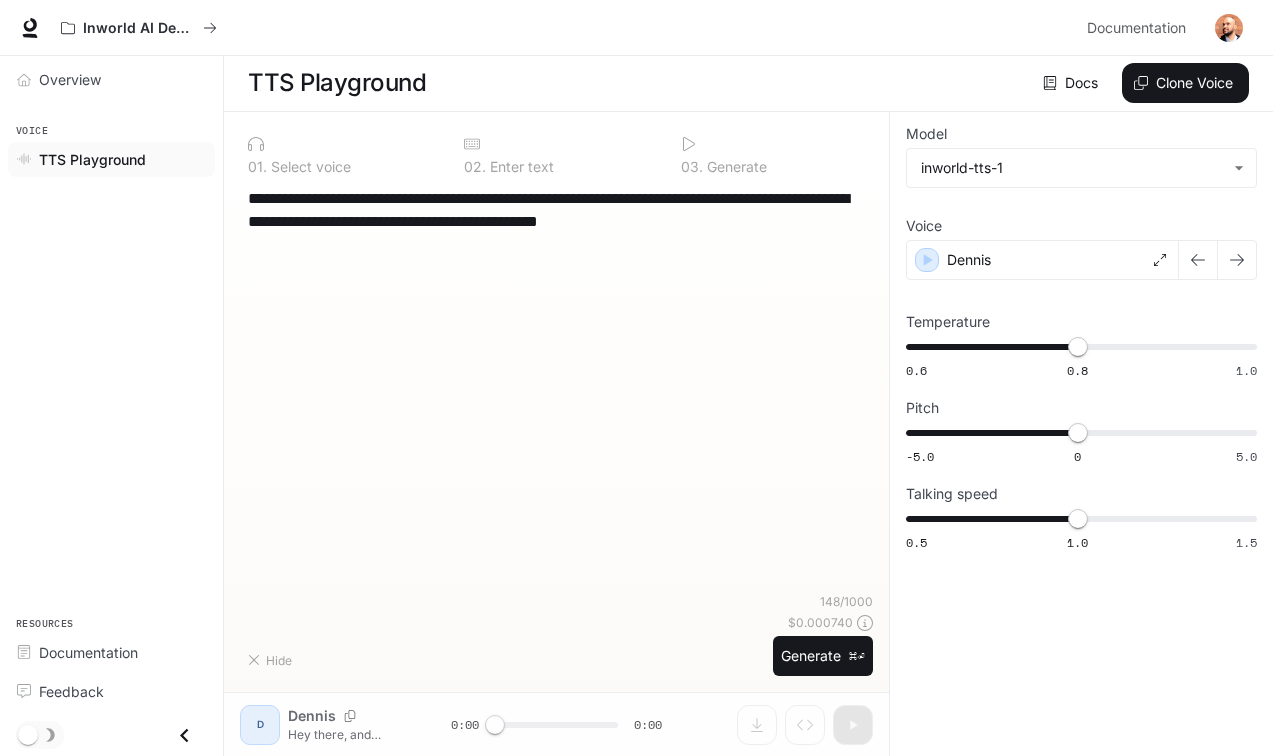 type on "**********" 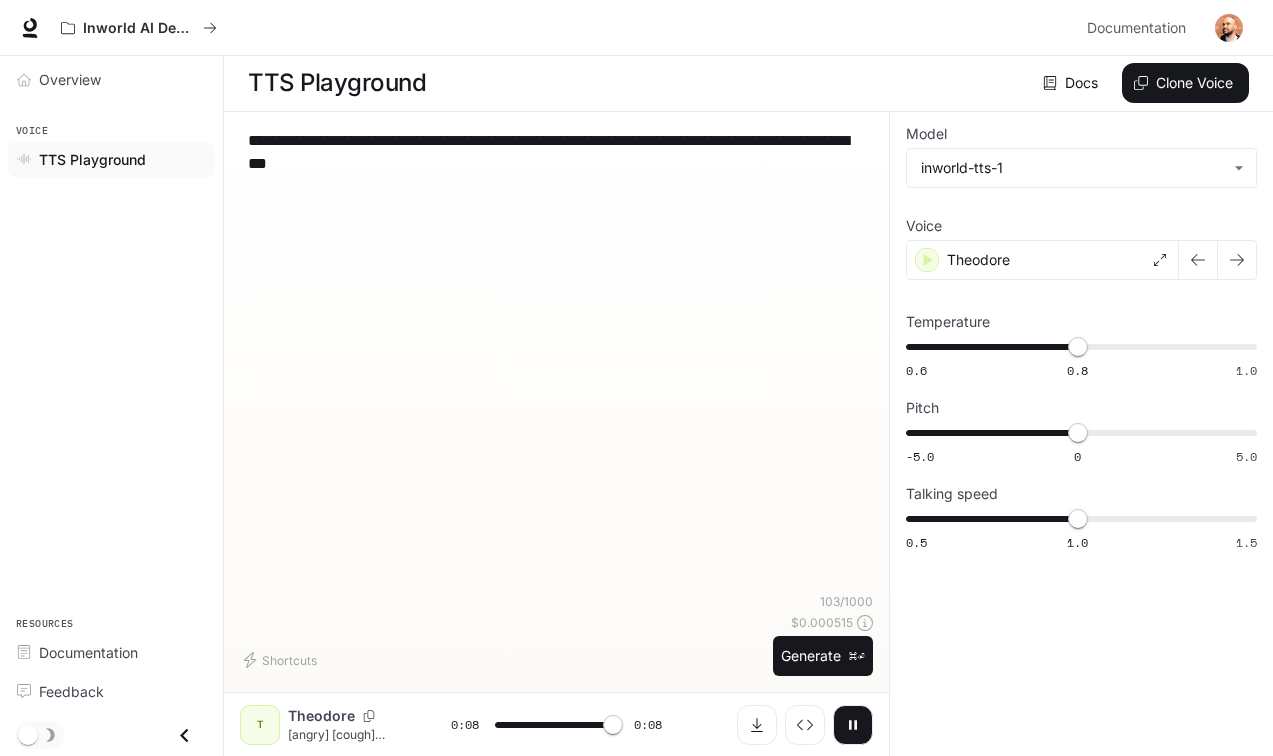 type on "*" 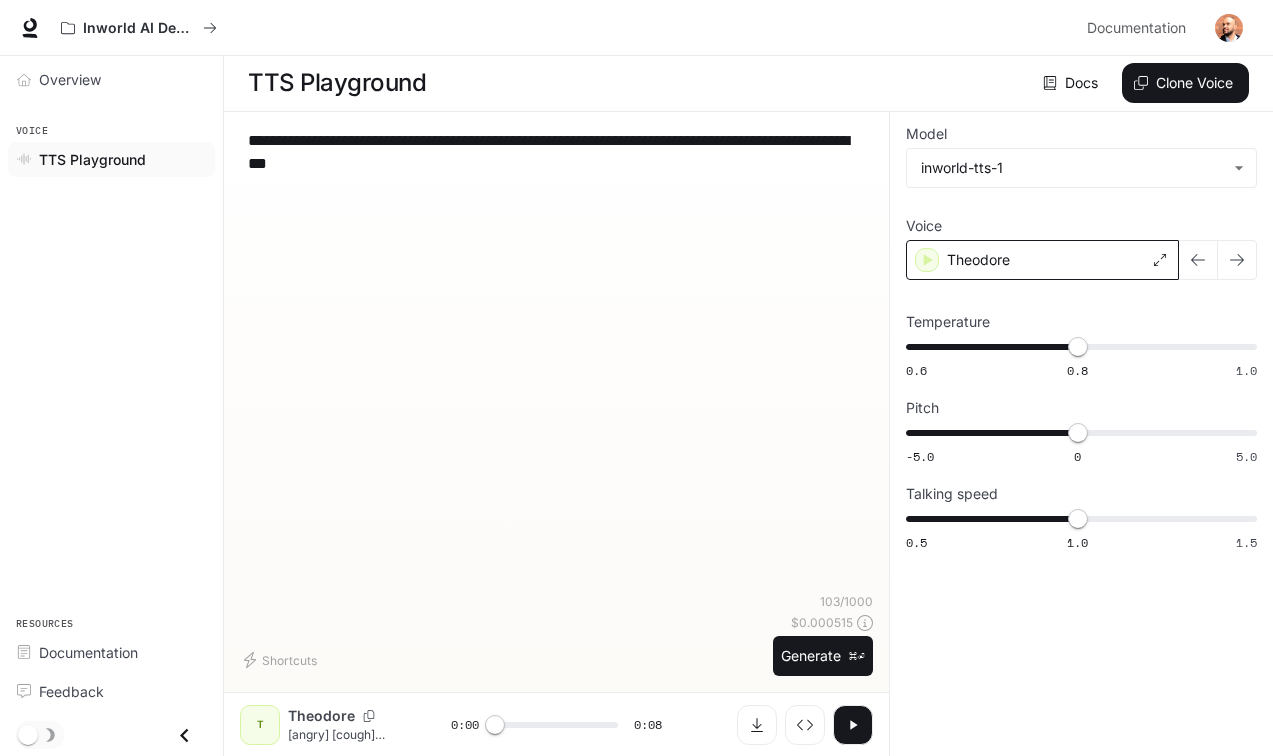 click on "Theodore" at bounding box center (1042, 260) 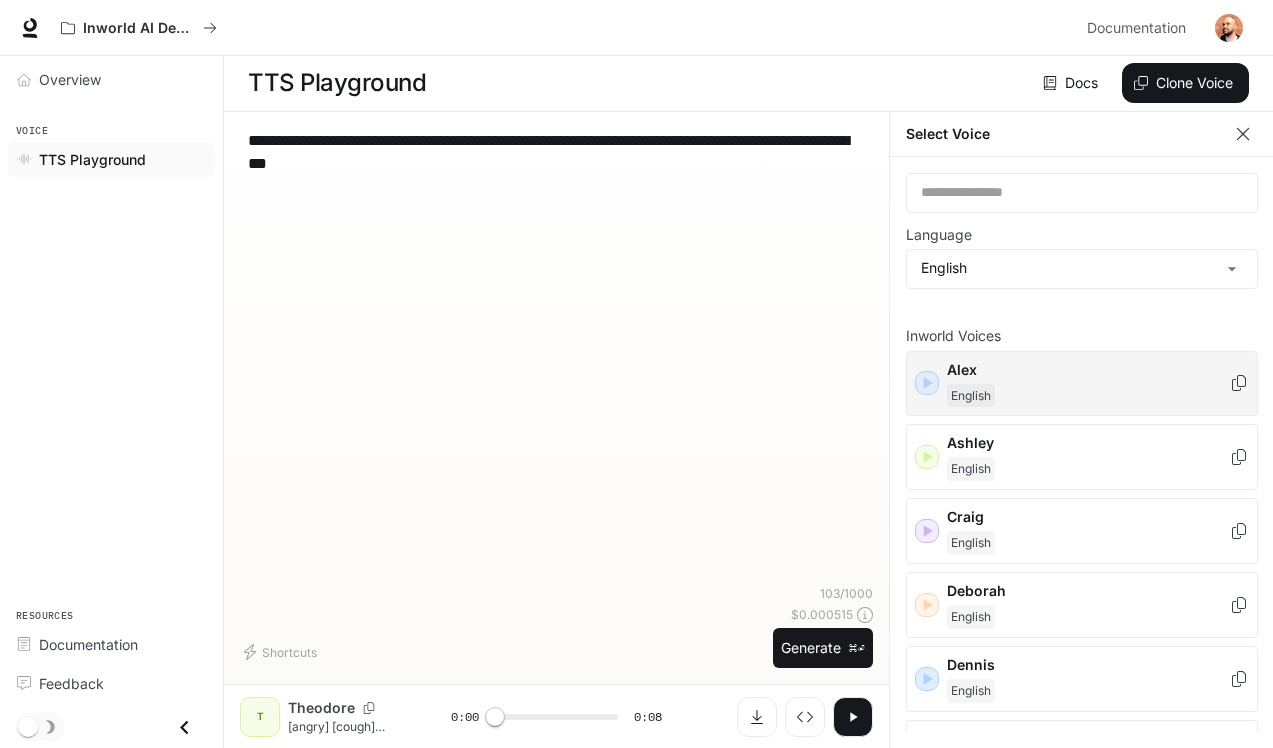 click on "Alex" at bounding box center [1088, 370] 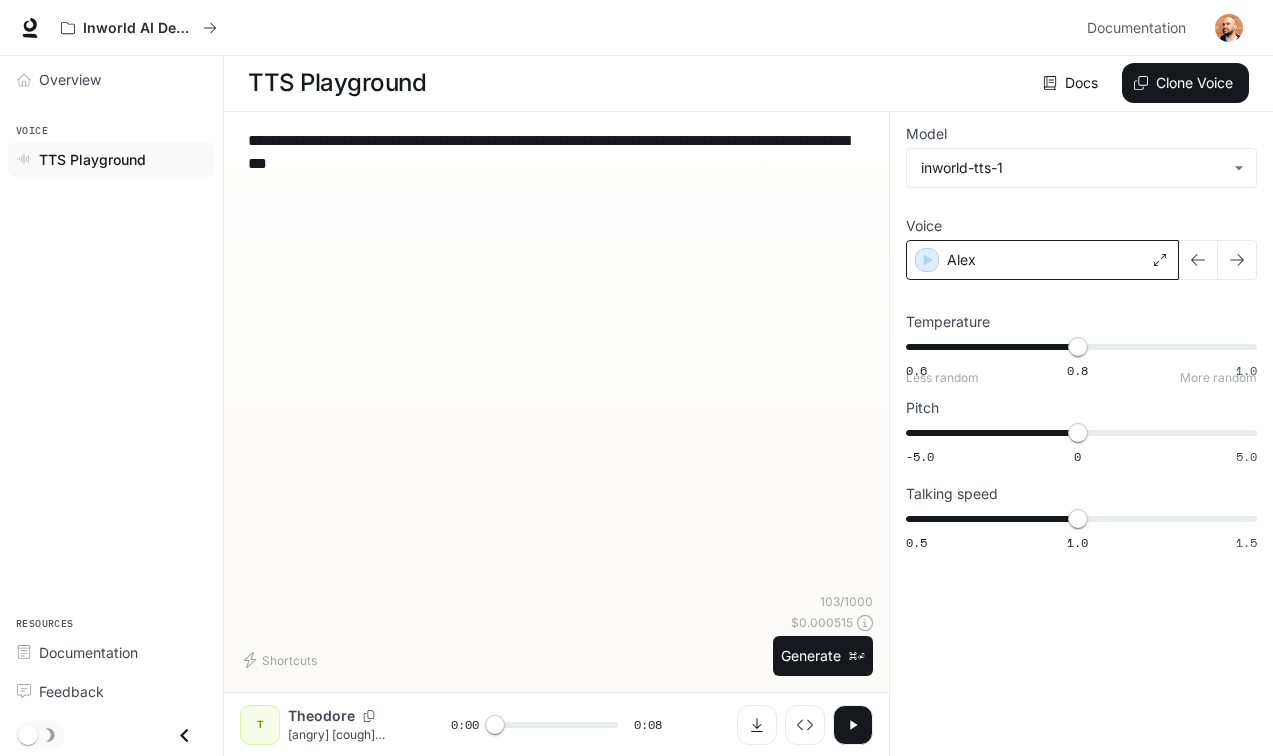 click on "Alex" at bounding box center (1042, 260) 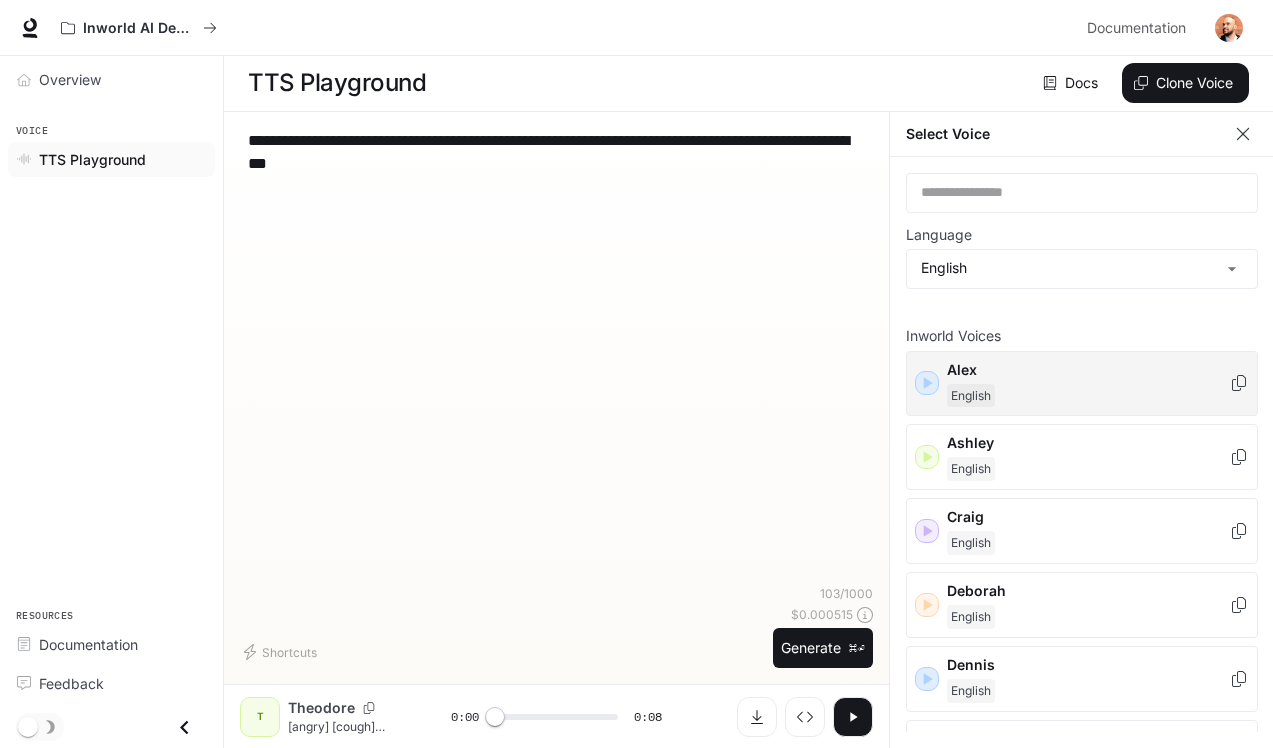 click 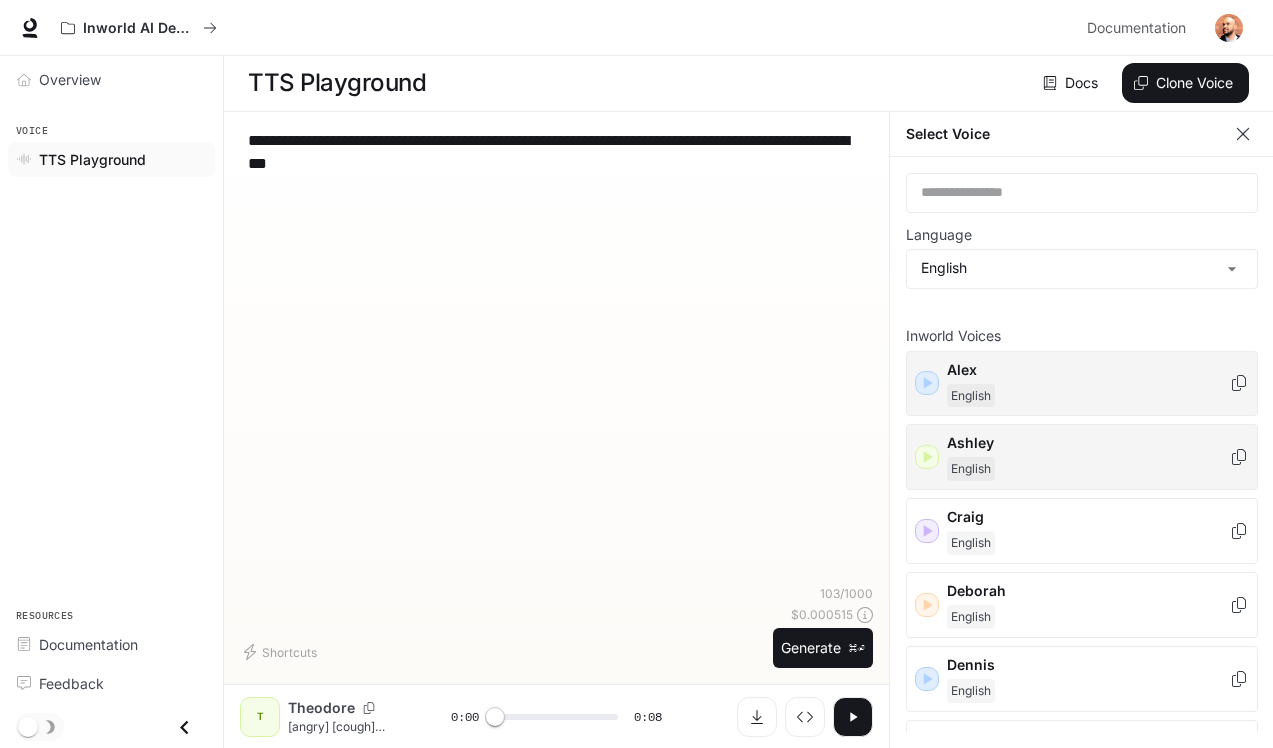 click 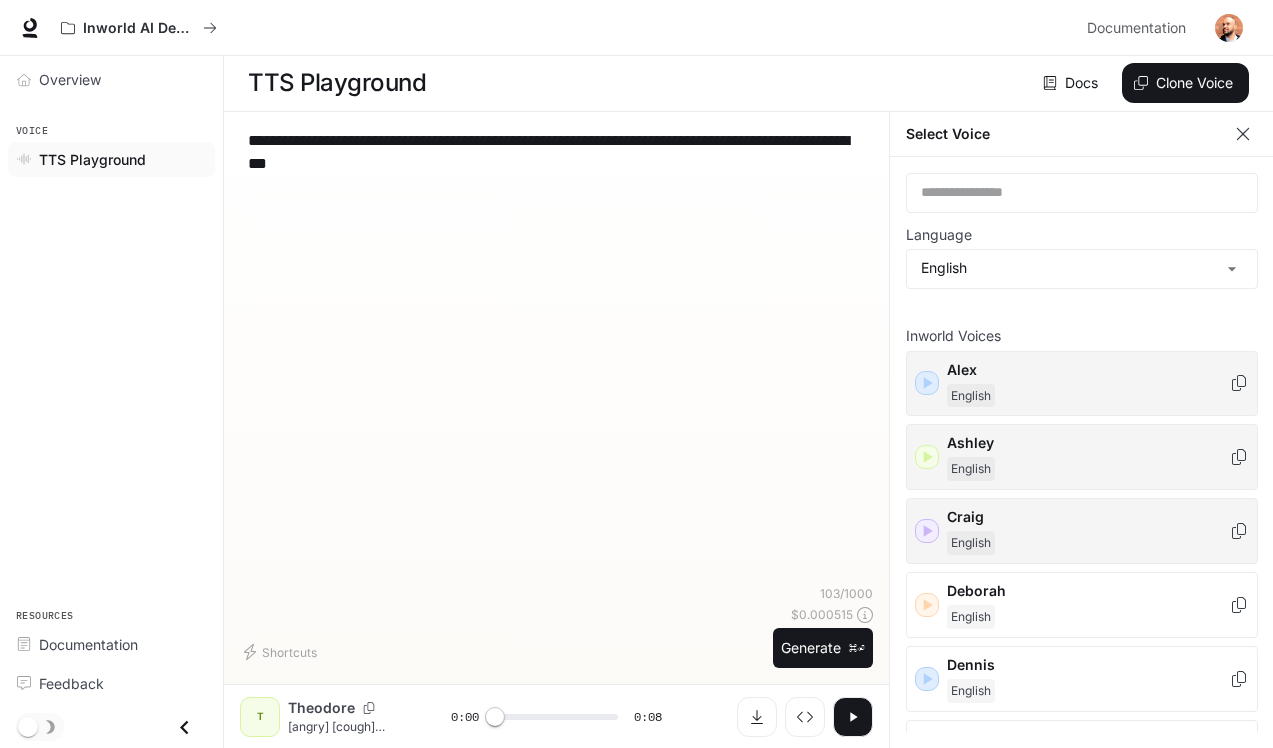 click 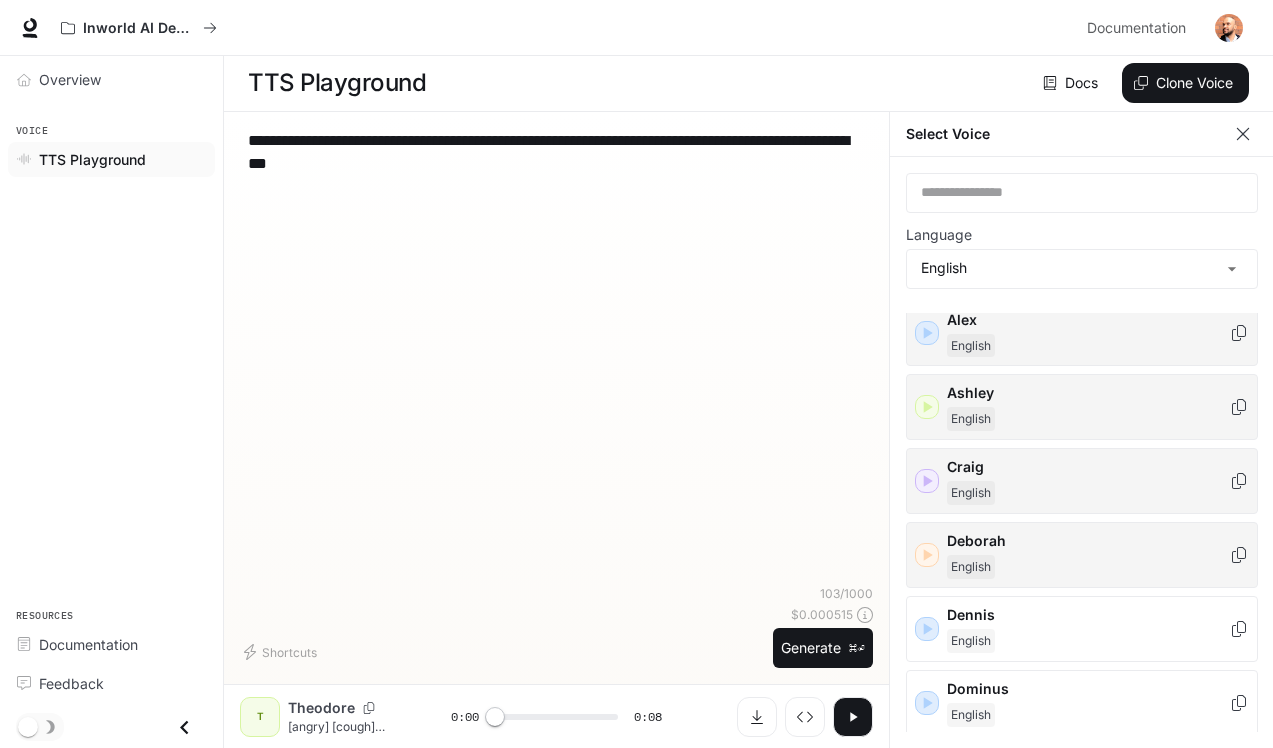 scroll, scrollTop: 65, scrollLeft: 0, axis: vertical 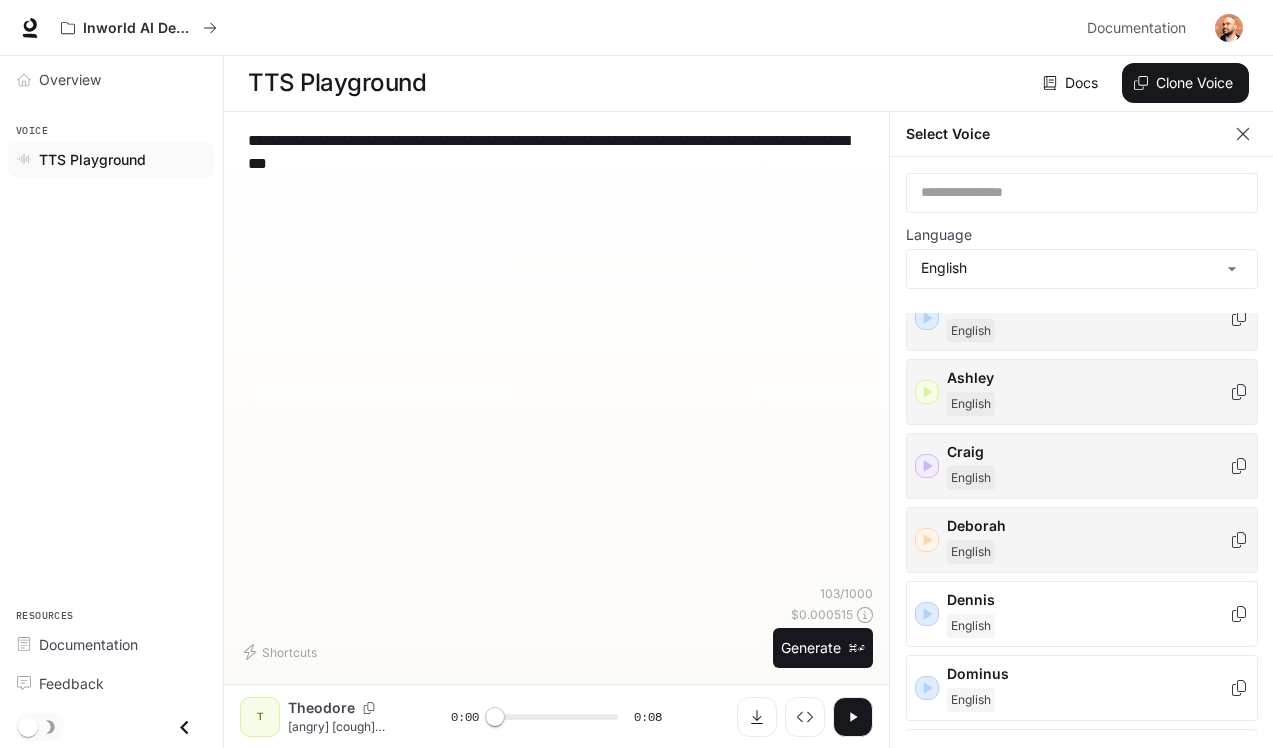 click 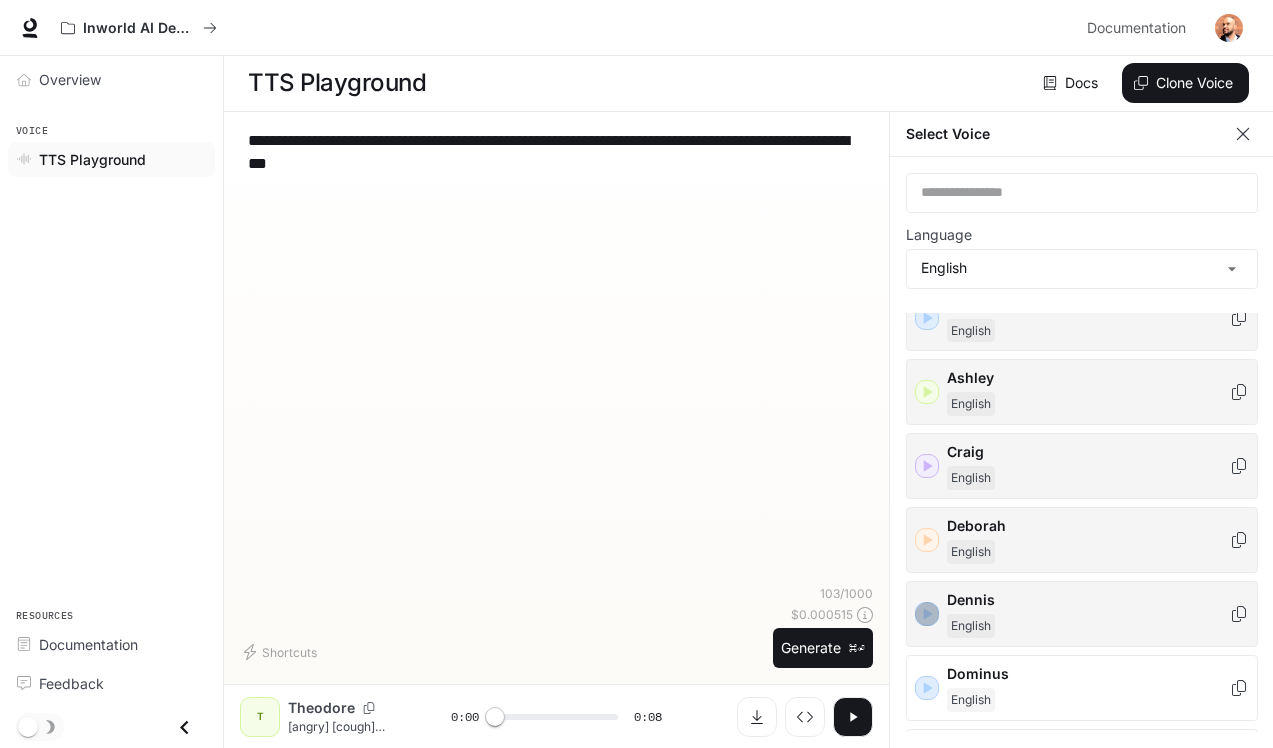 click 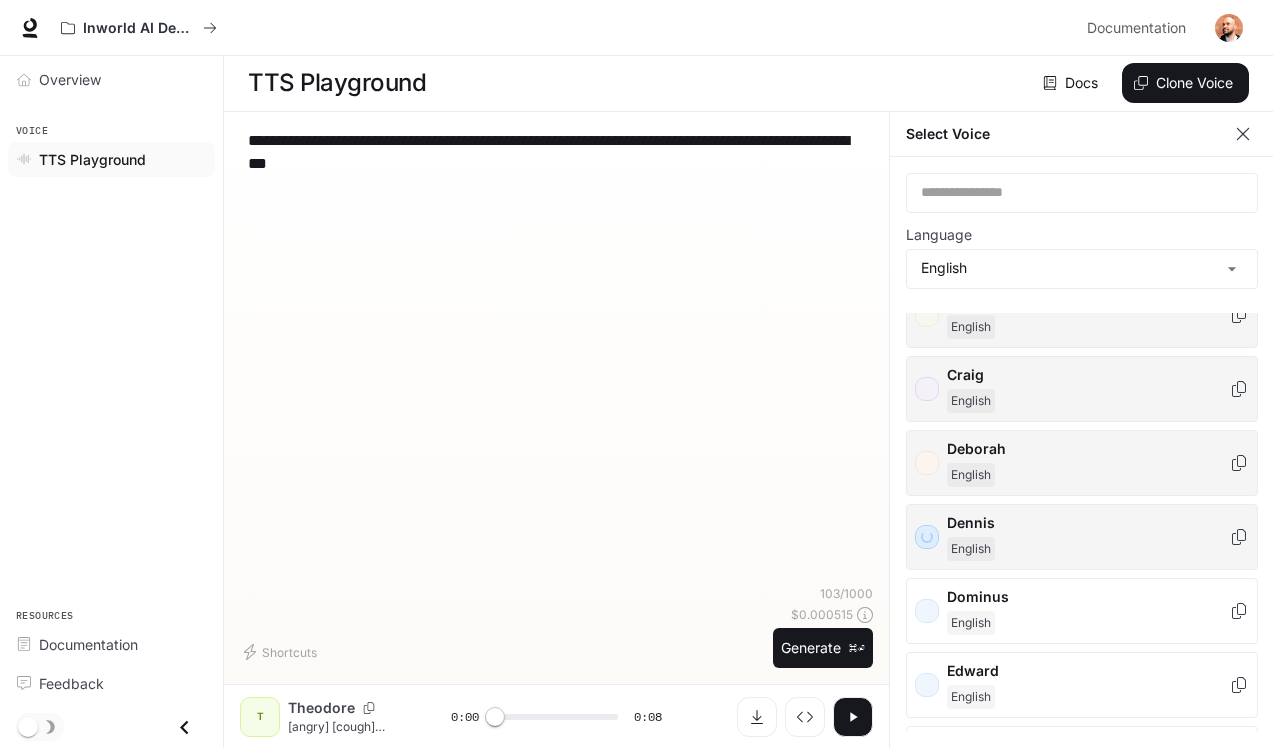scroll, scrollTop: 164, scrollLeft: 0, axis: vertical 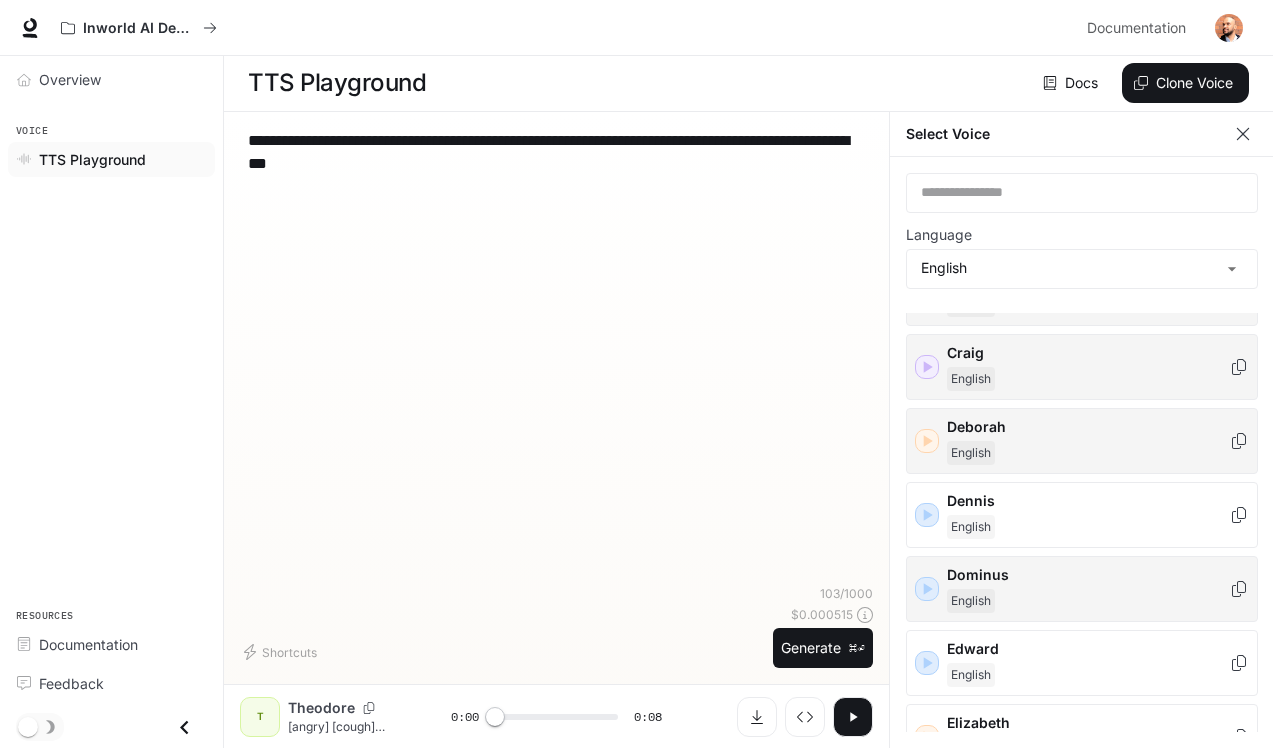 click 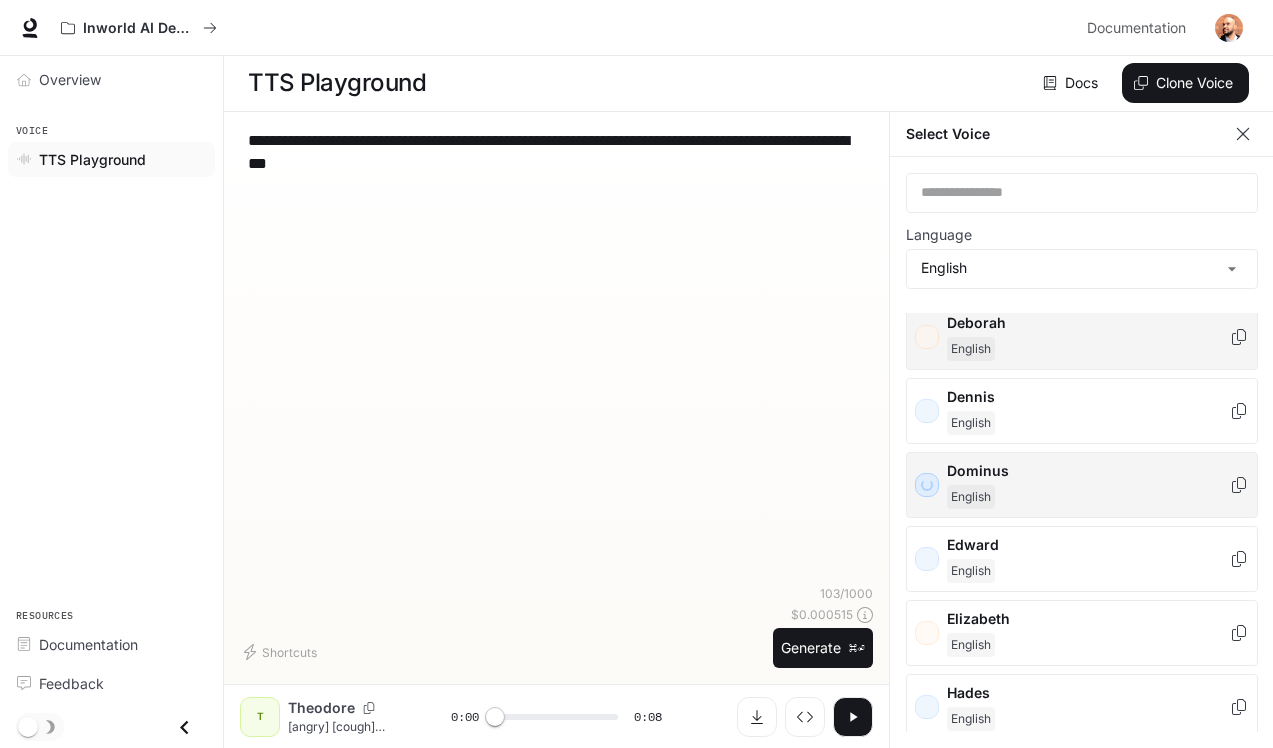 scroll, scrollTop: 271, scrollLeft: 0, axis: vertical 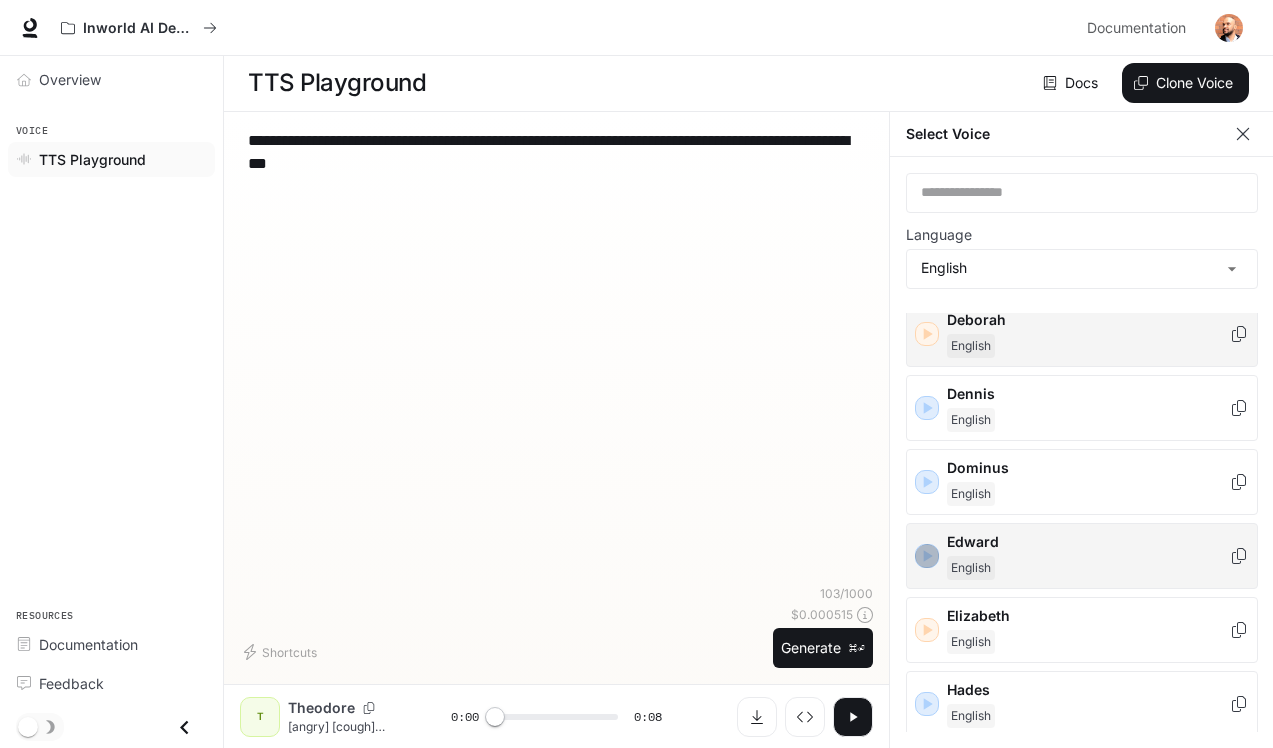 click 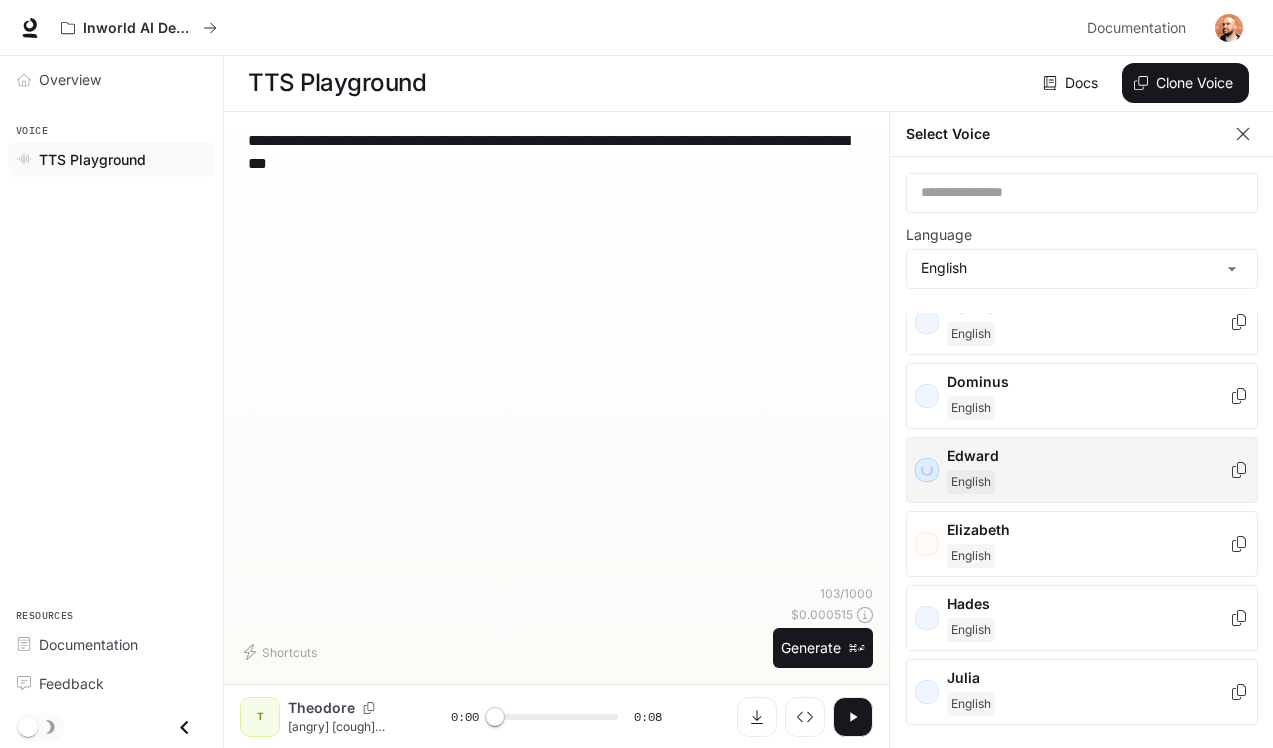 scroll, scrollTop: 387, scrollLeft: 0, axis: vertical 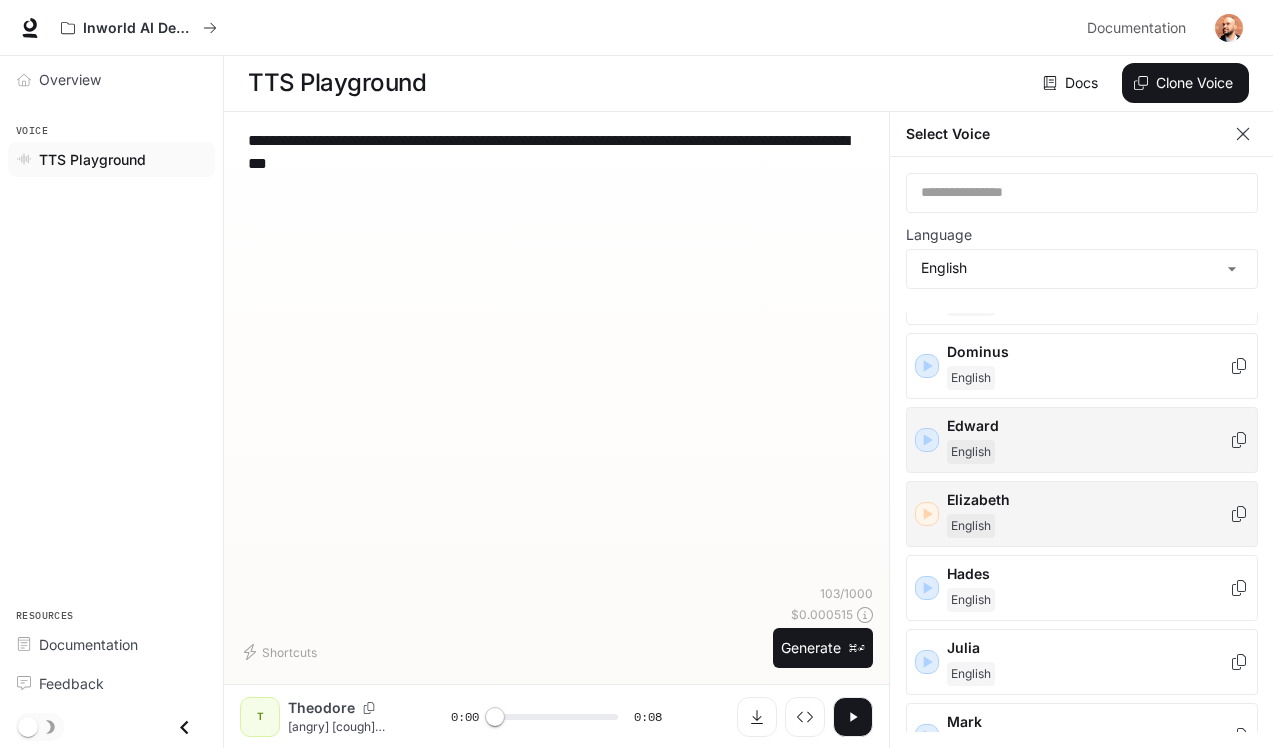 click 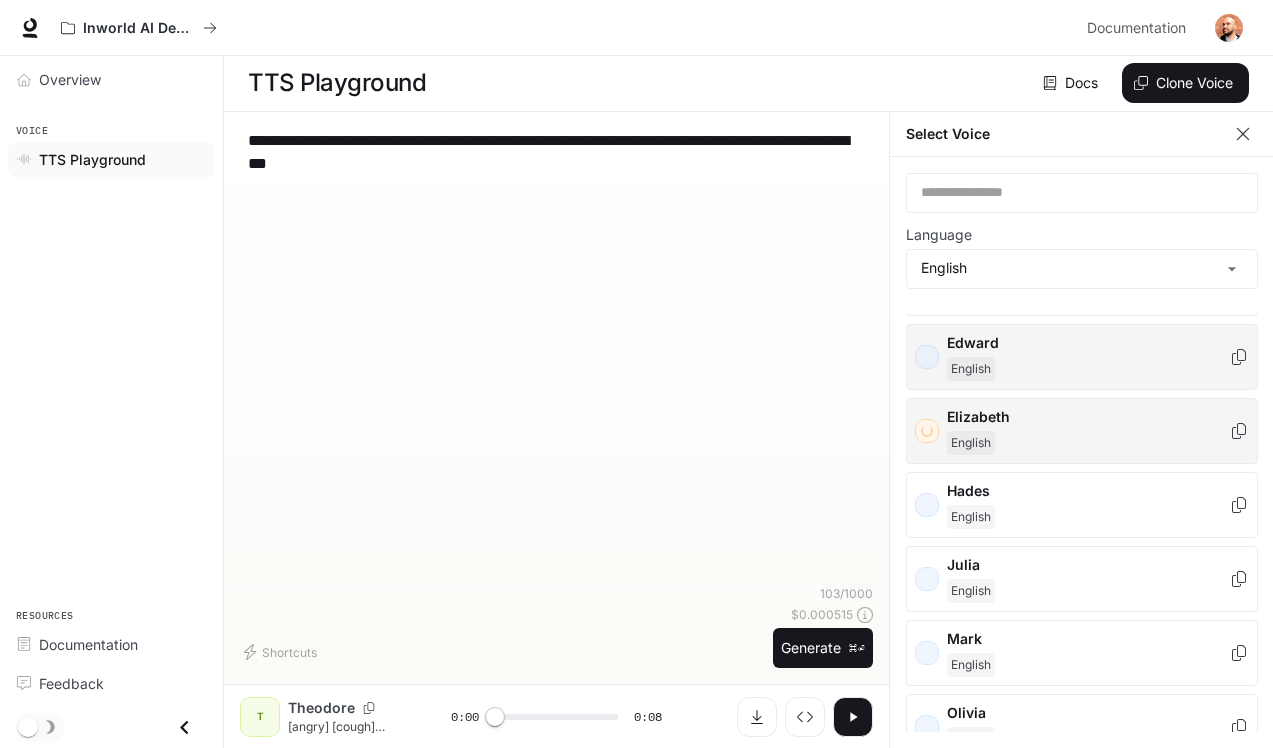 scroll, scrollTop: 482, scrollLeft: 0, axis: vertical 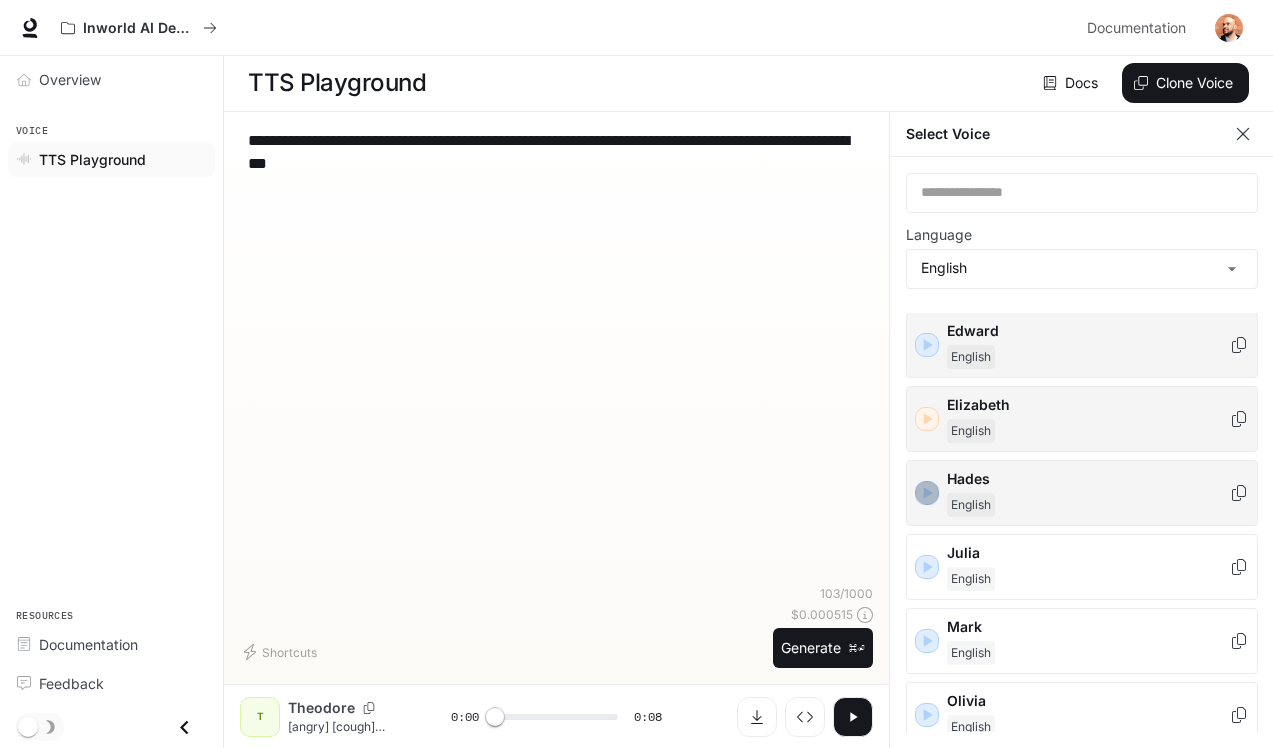 click 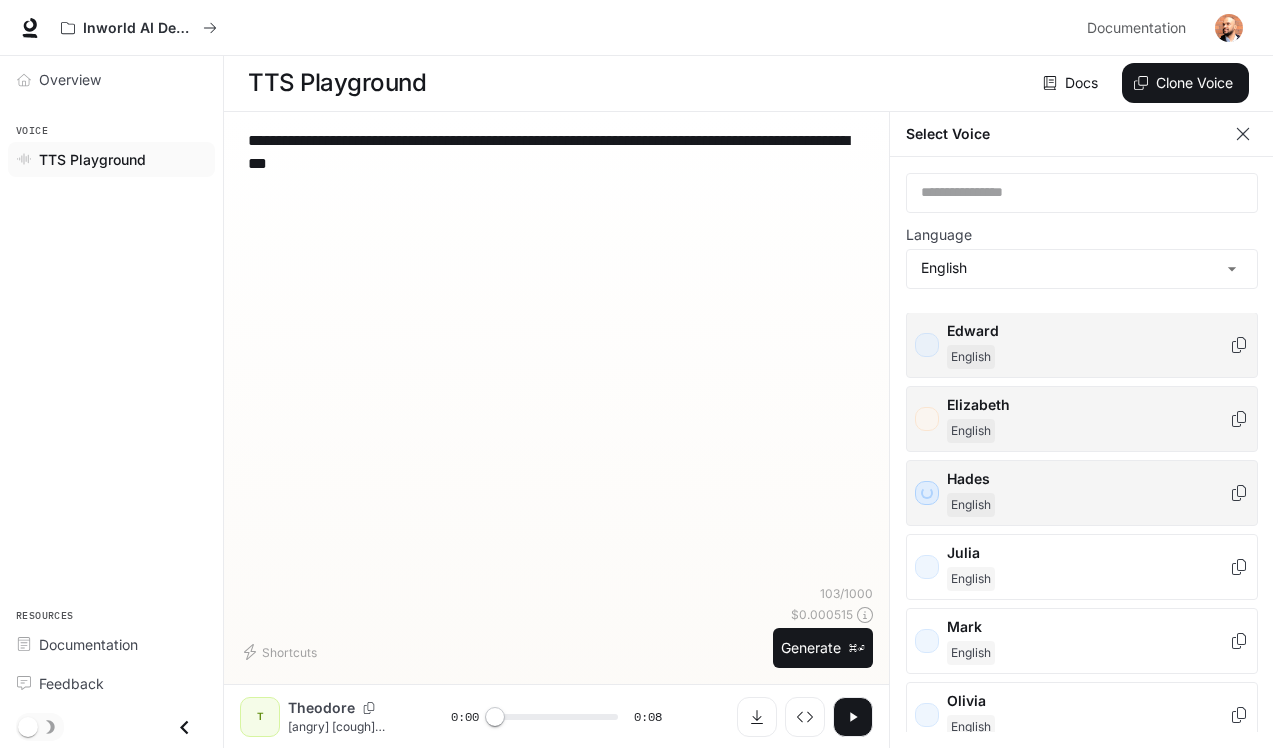 scroll, scrollTop: 580, scrollLeft: 0, axis: vertical 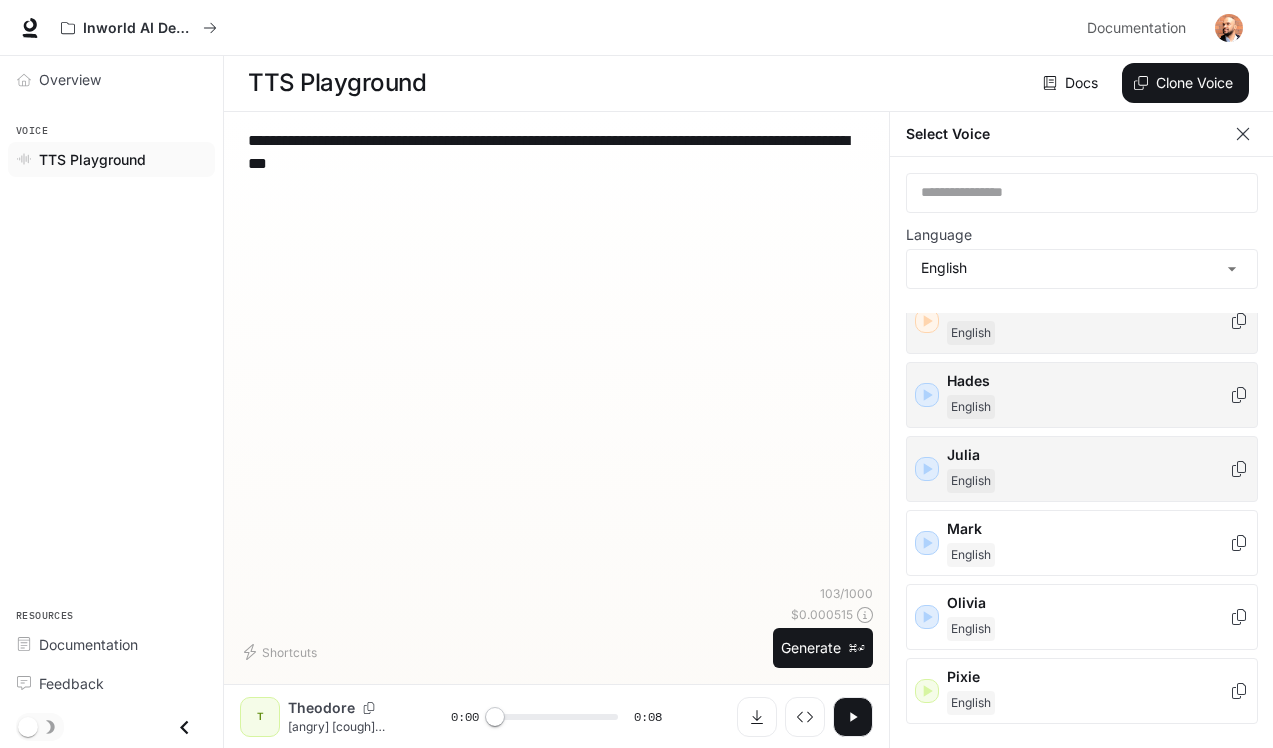 click 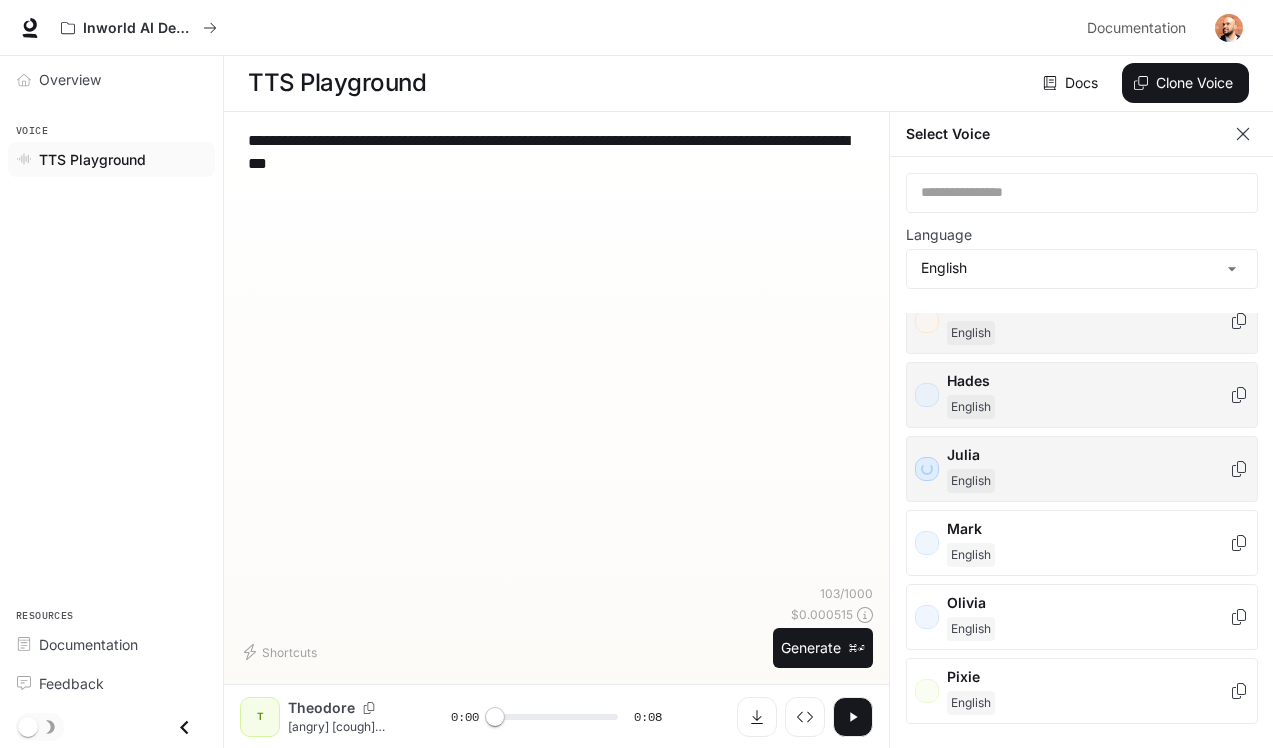scroll, scrollTop: 667, scrollLeft: 0, axis: vertical 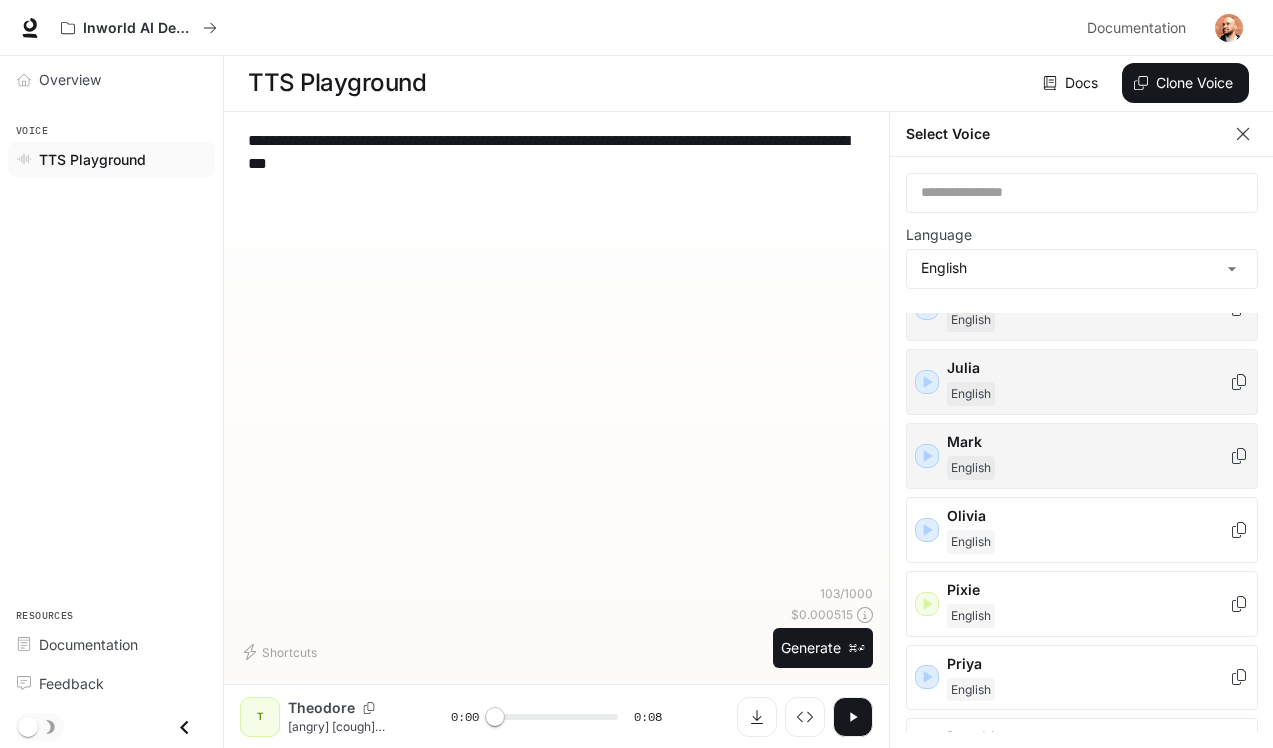 click 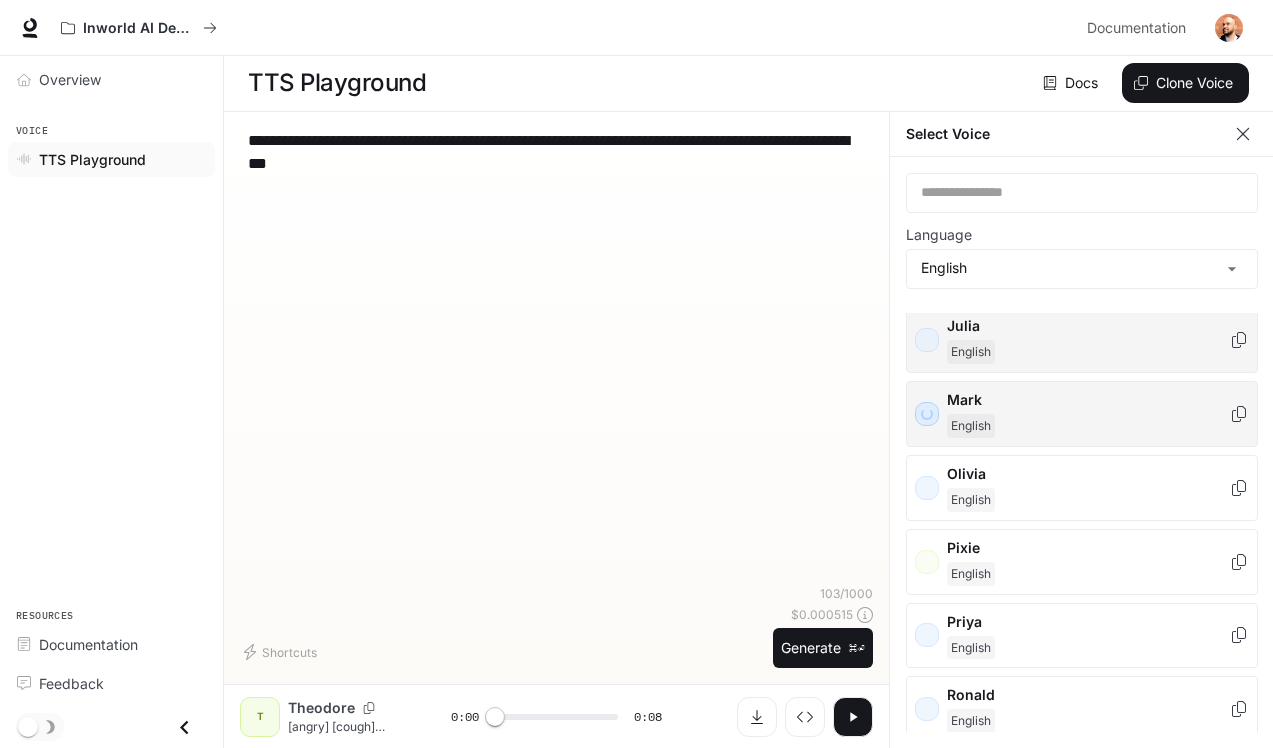 scroll, scrollTop: 716, scrollLeft: 0, axis: vertical 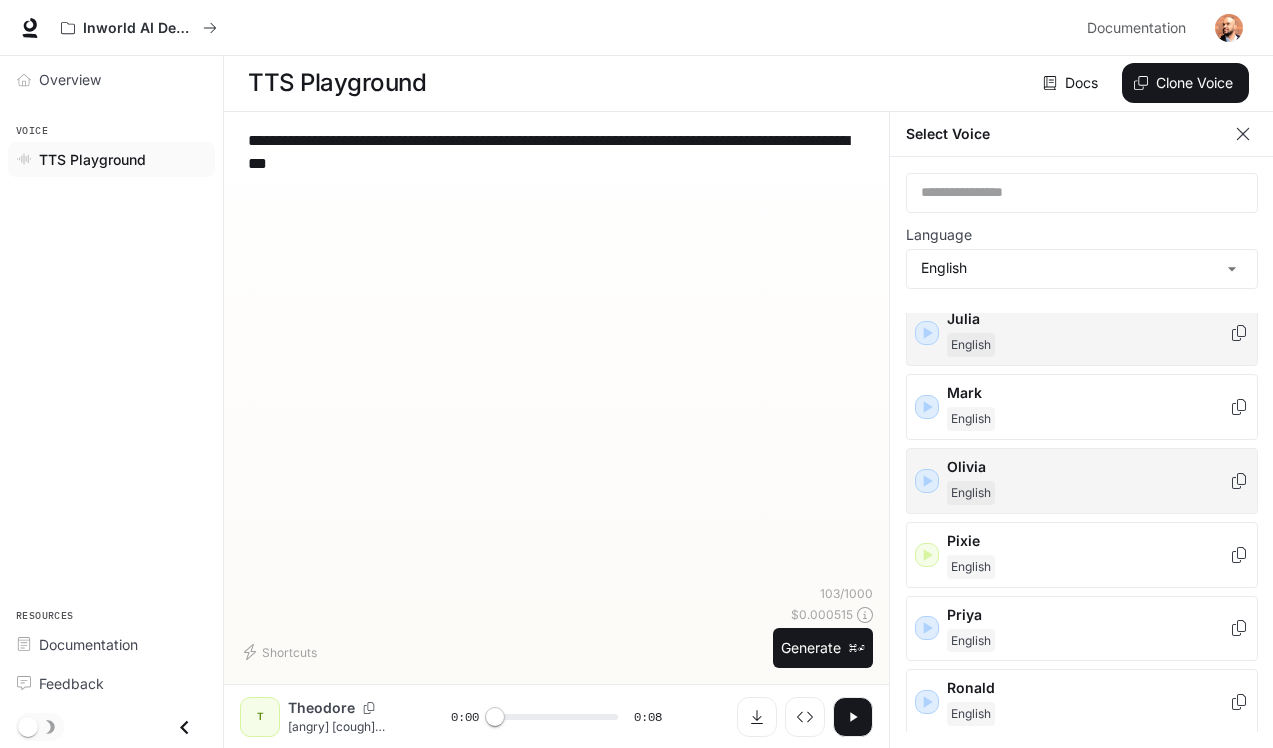 click 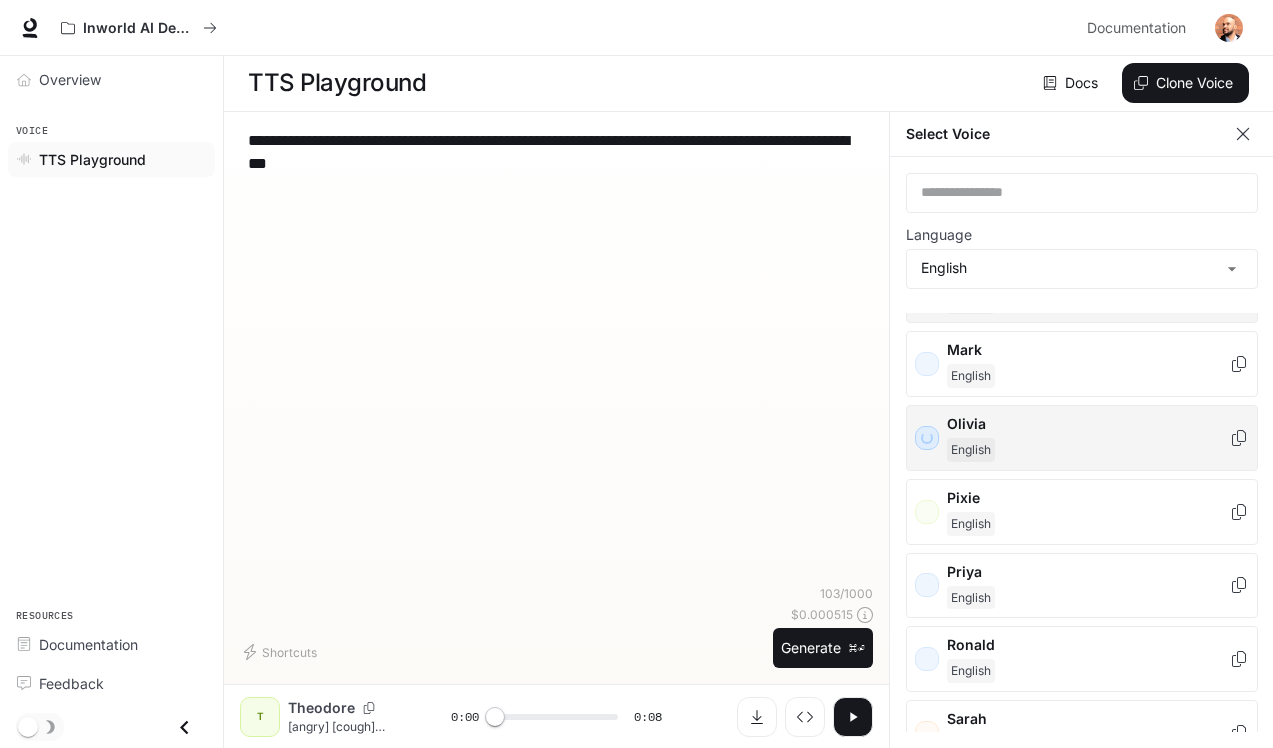 scroll, scrollTop: 776, scrollLeft: 0, axis: vertical 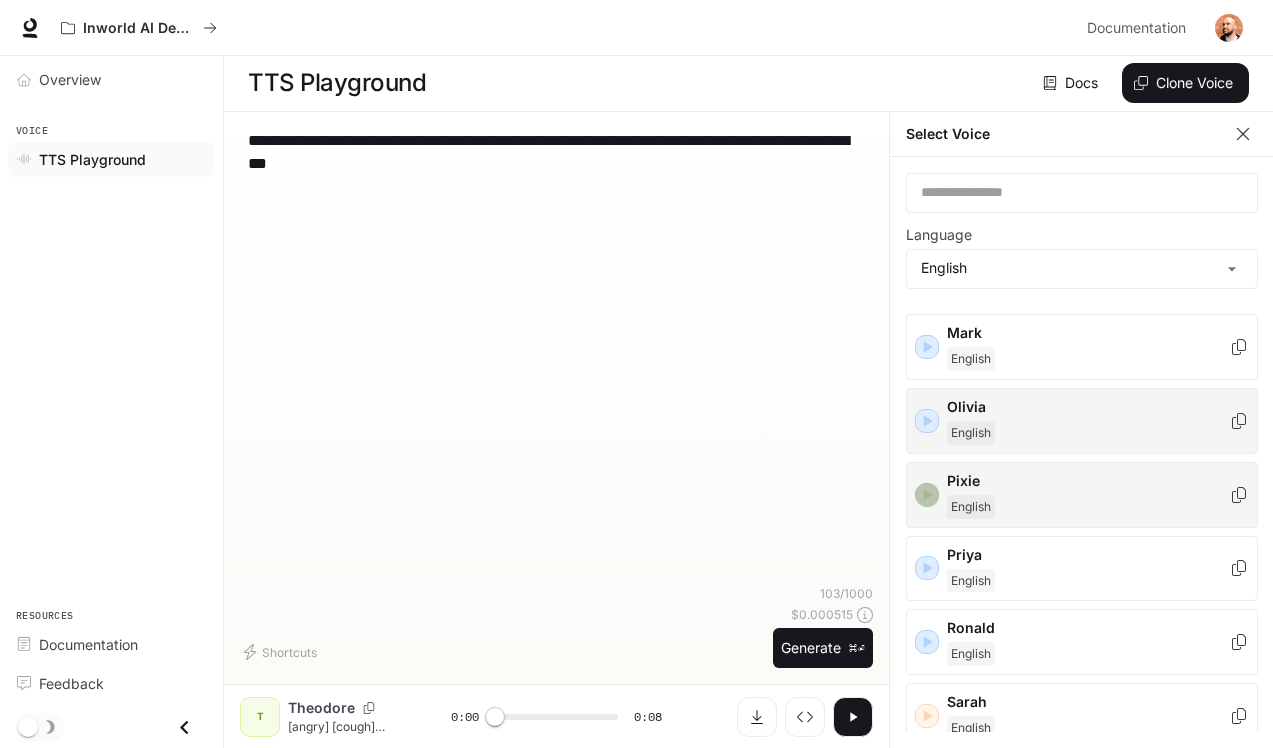 click 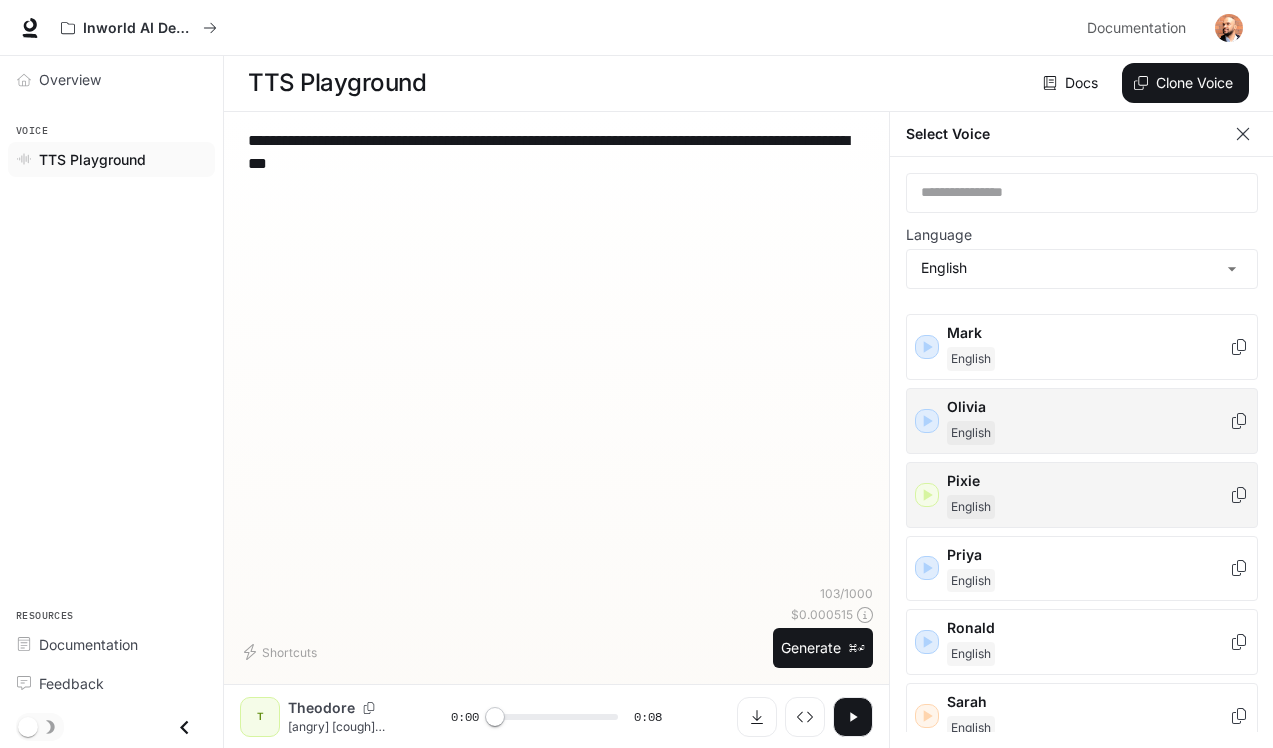 scroll, scrollTop: 828, scrollLeft: 0, axis: vertical 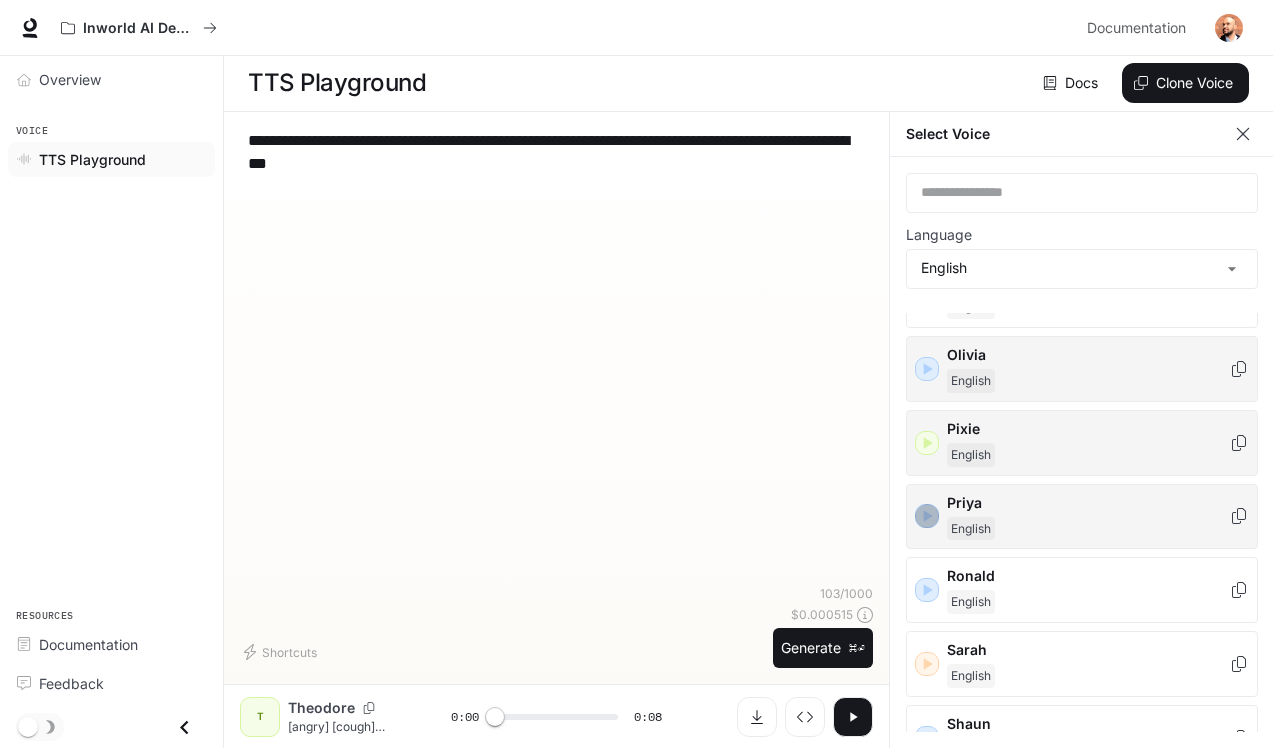 click 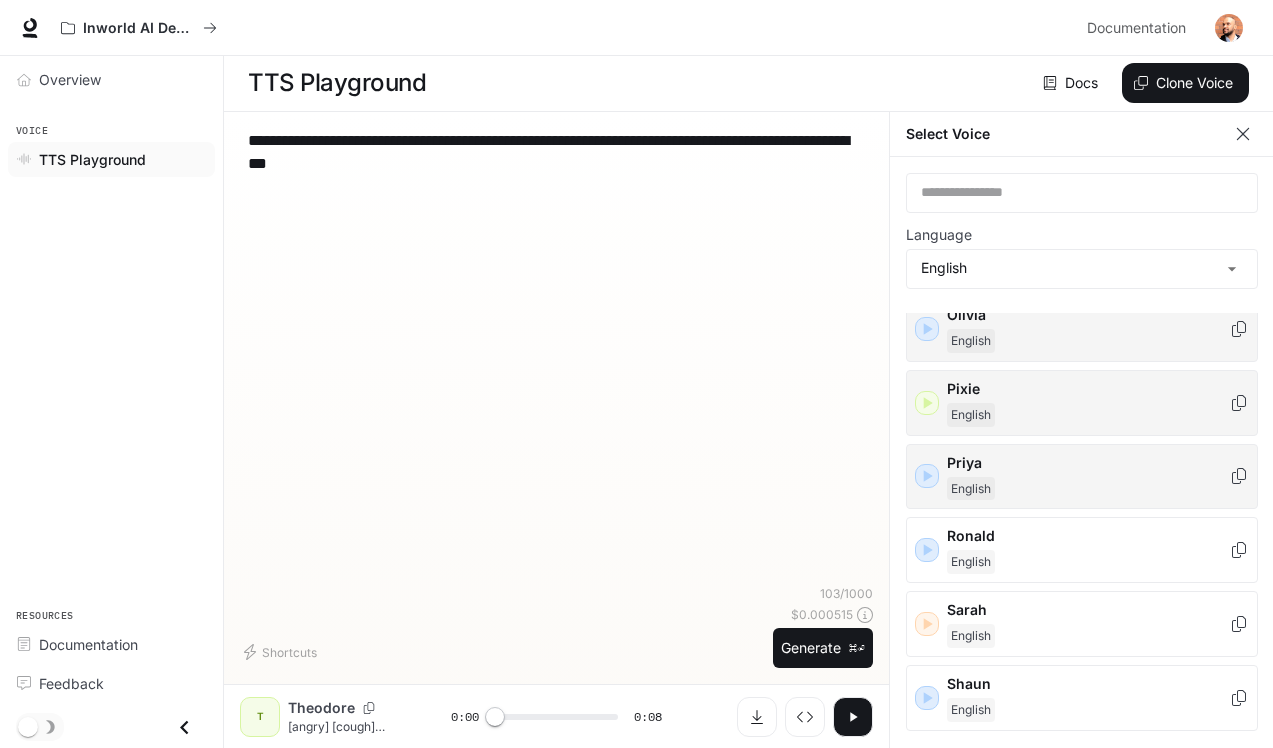 scroll, scrollTop: 872, scrollLeft: 0, axis: vertical 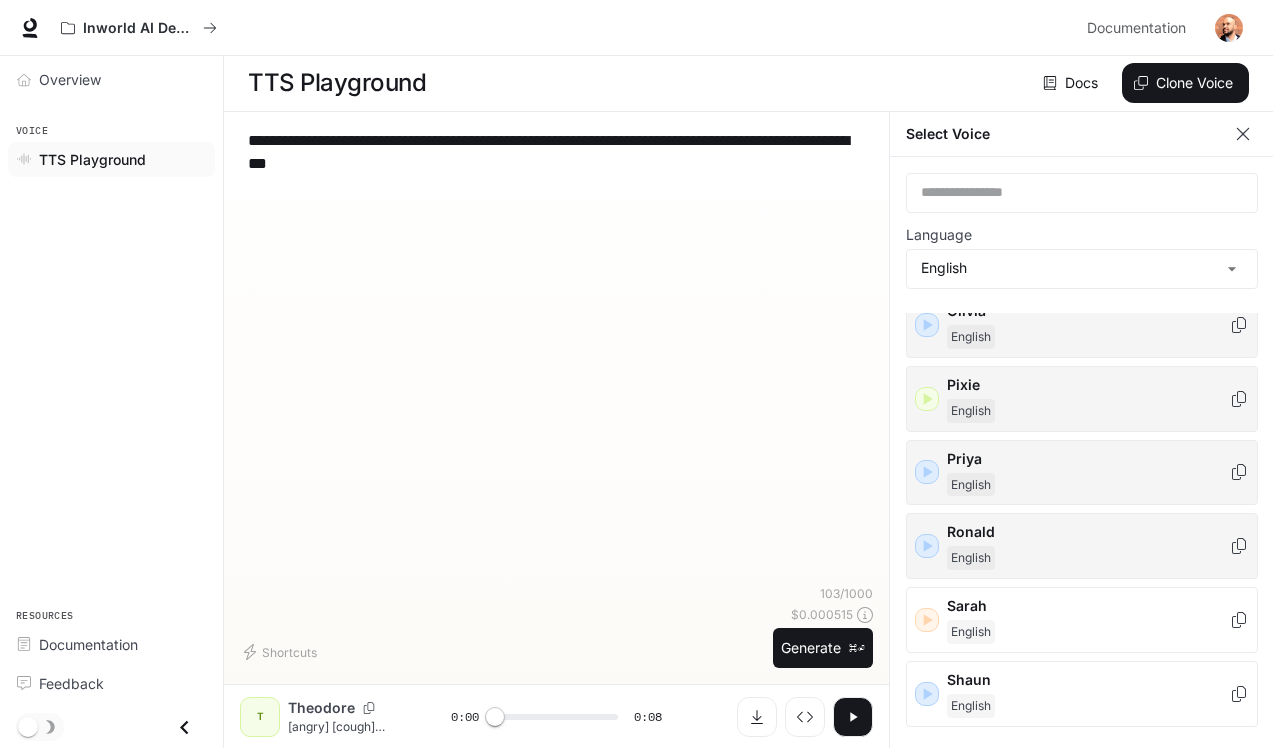 click 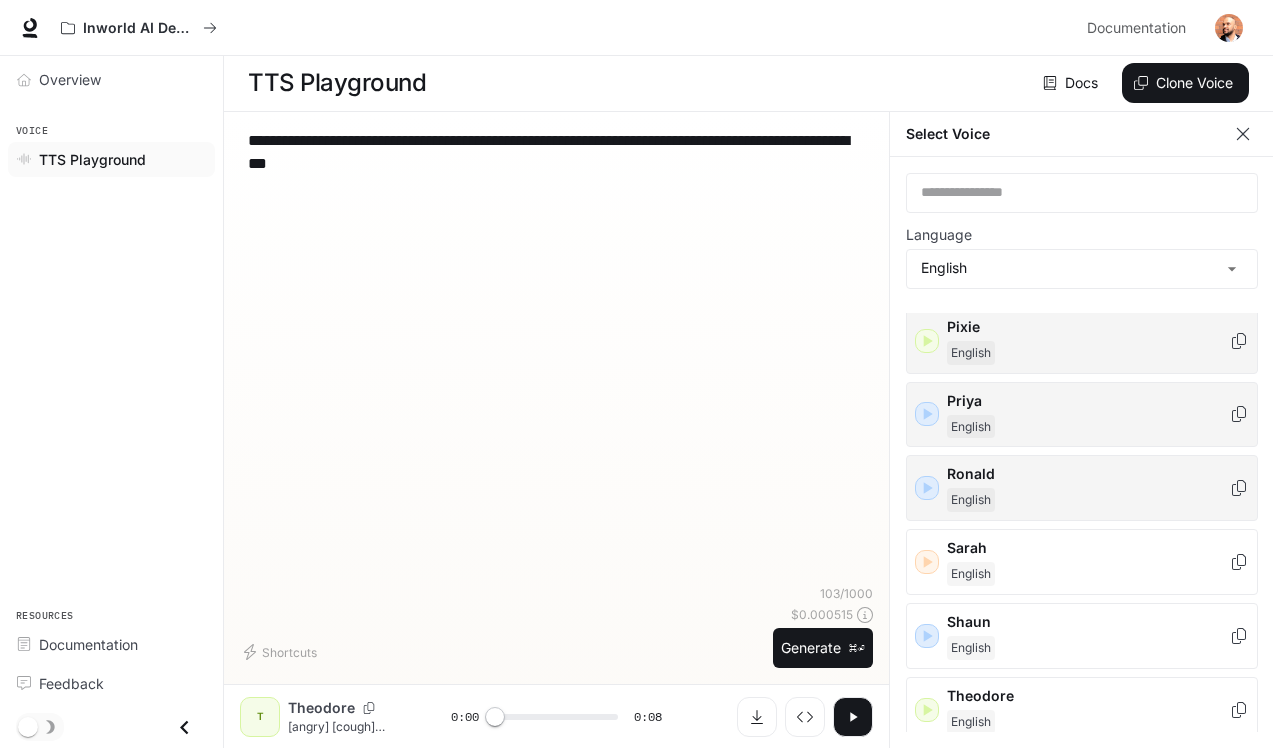 scroll, scrollTop: 947, scrollLeft: 0, axis: vertical 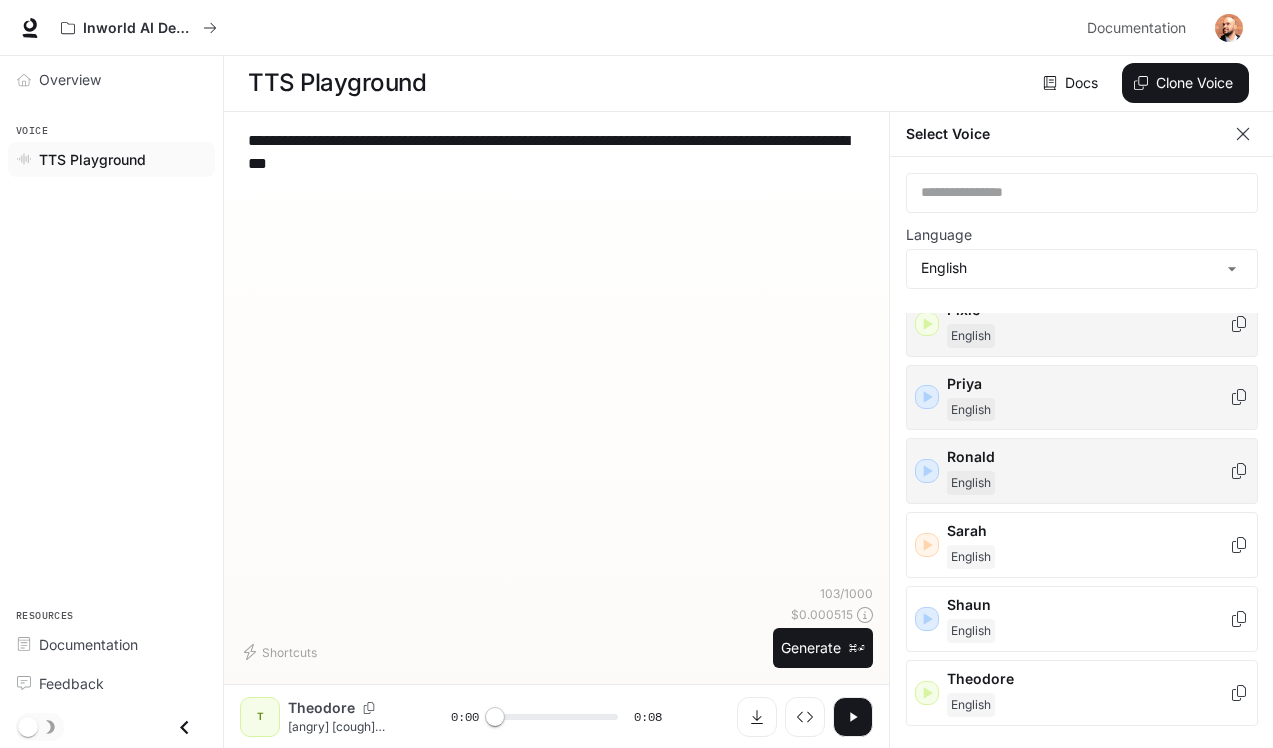 click 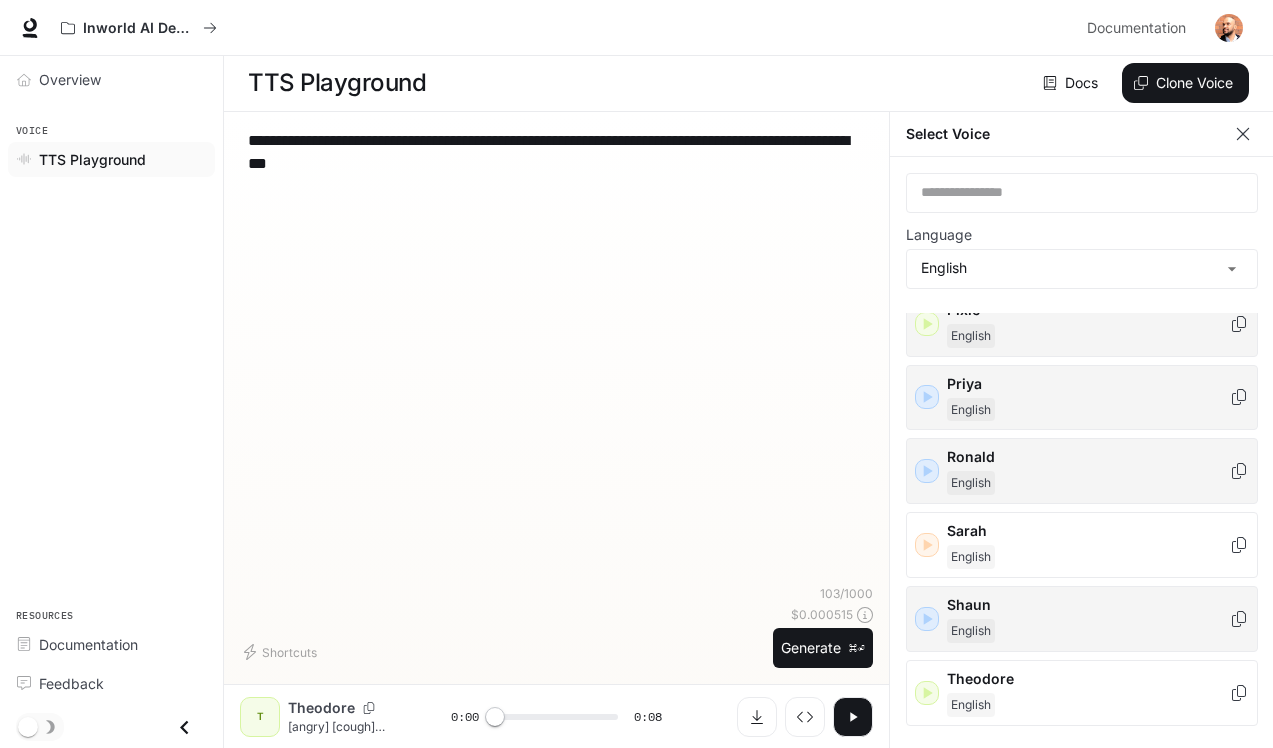 click 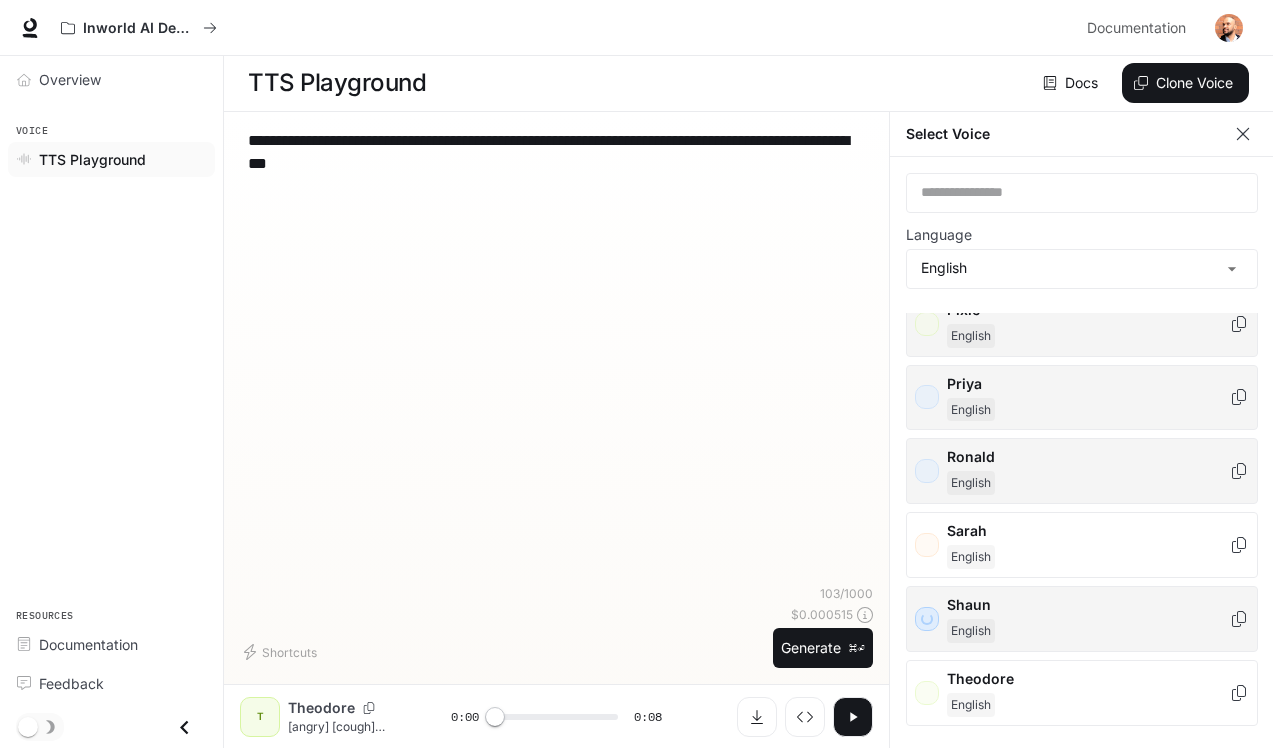 scroll, scrollTop: 1048, scrollLeft: 0, axis: vertical 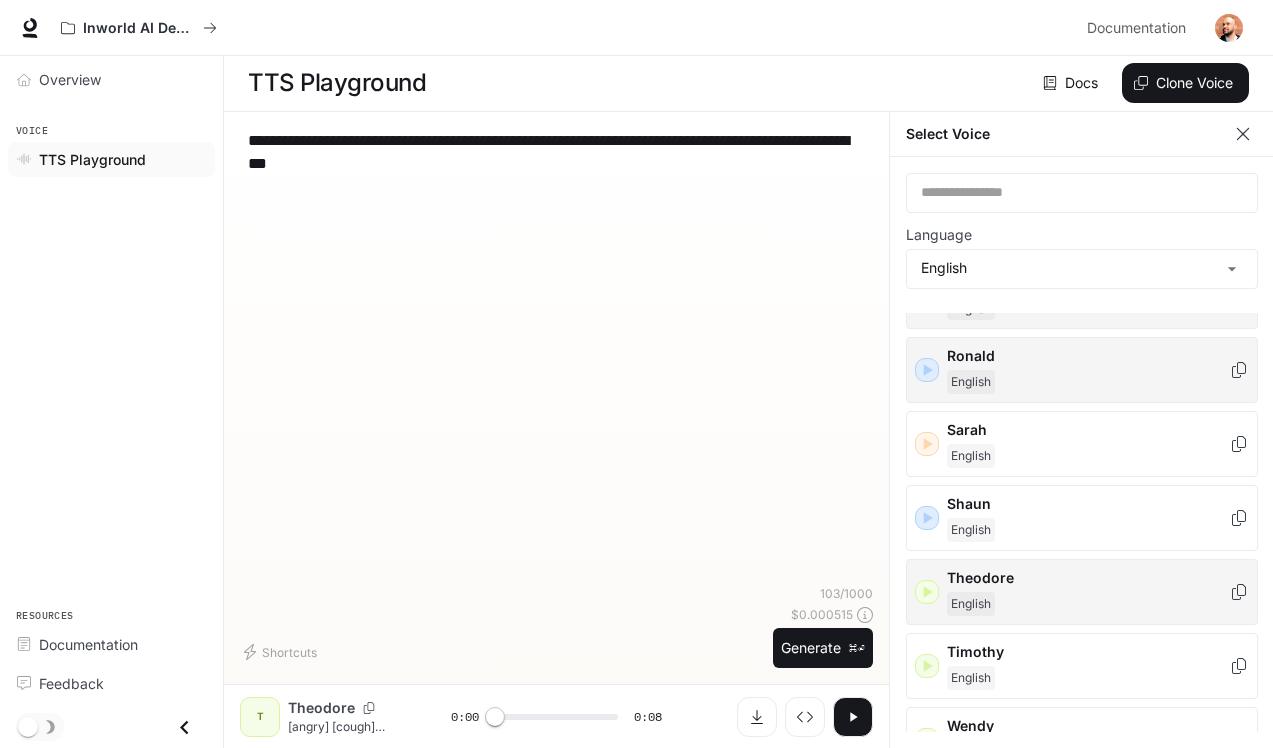 click 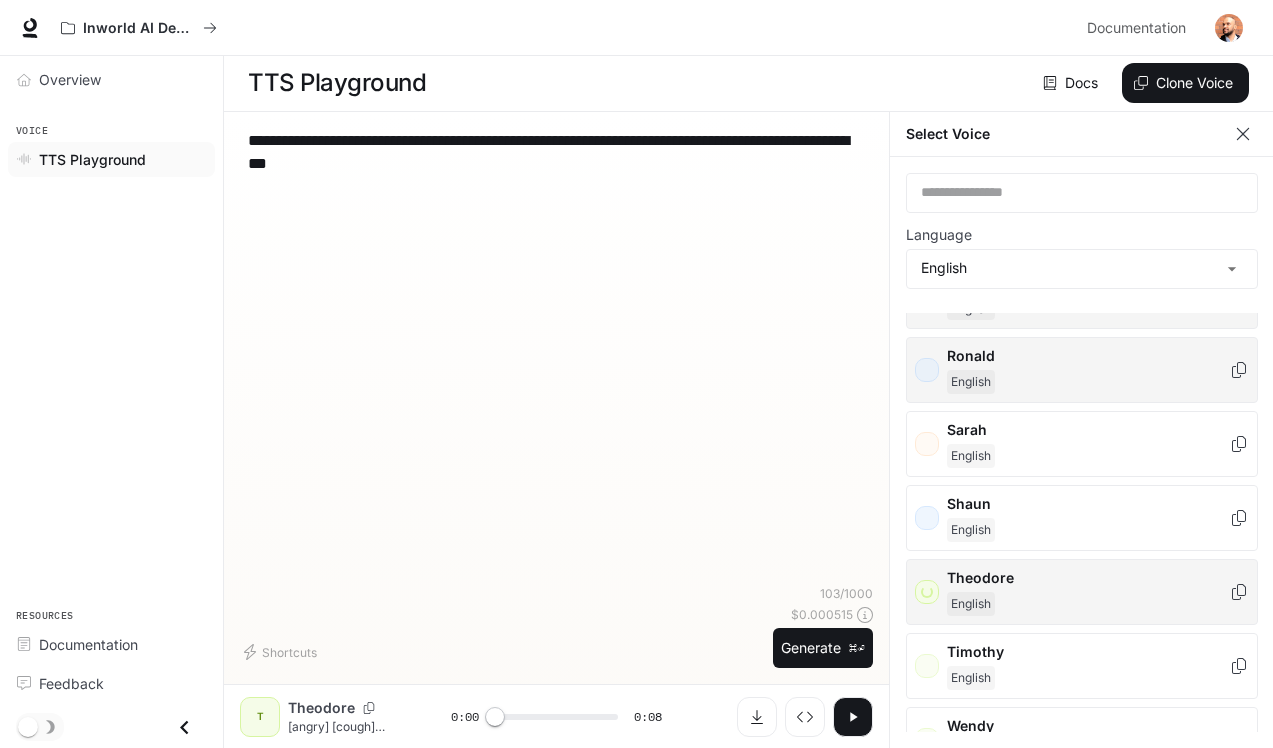 scroll, scrollTop: 1081, scrollLeft: 0, axis: vertical 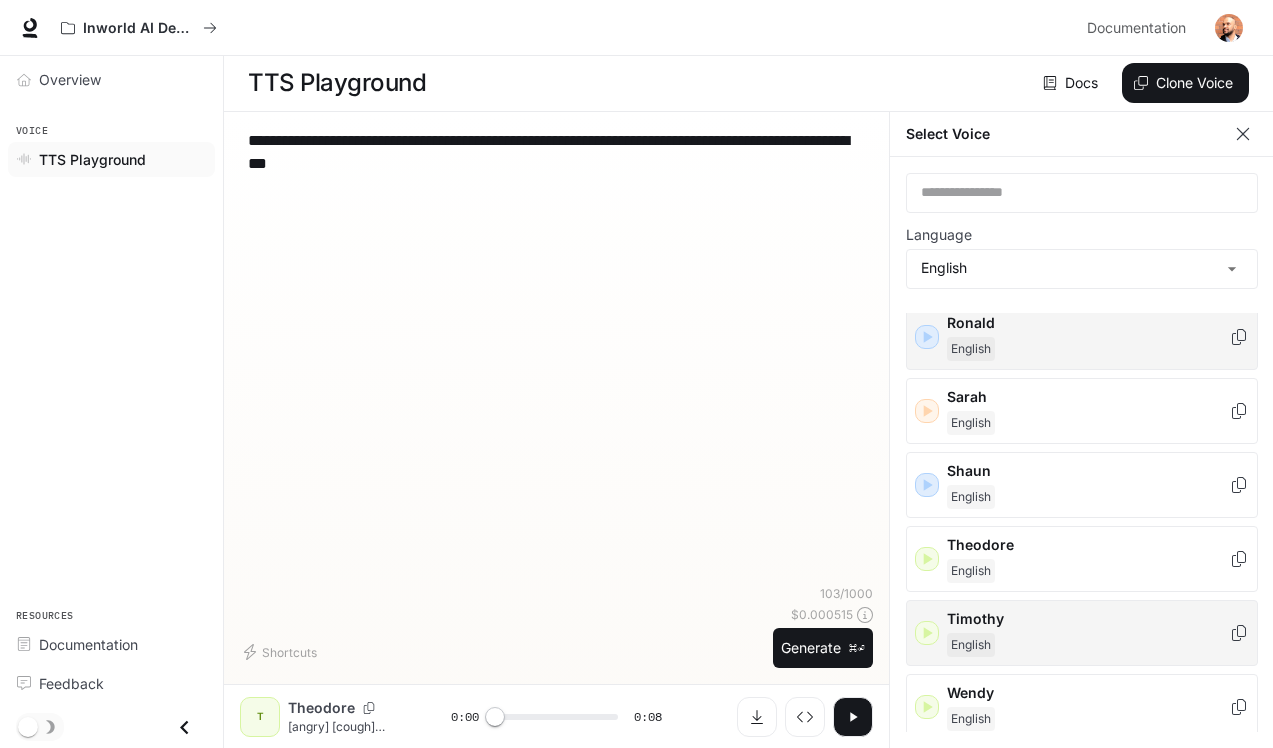 click 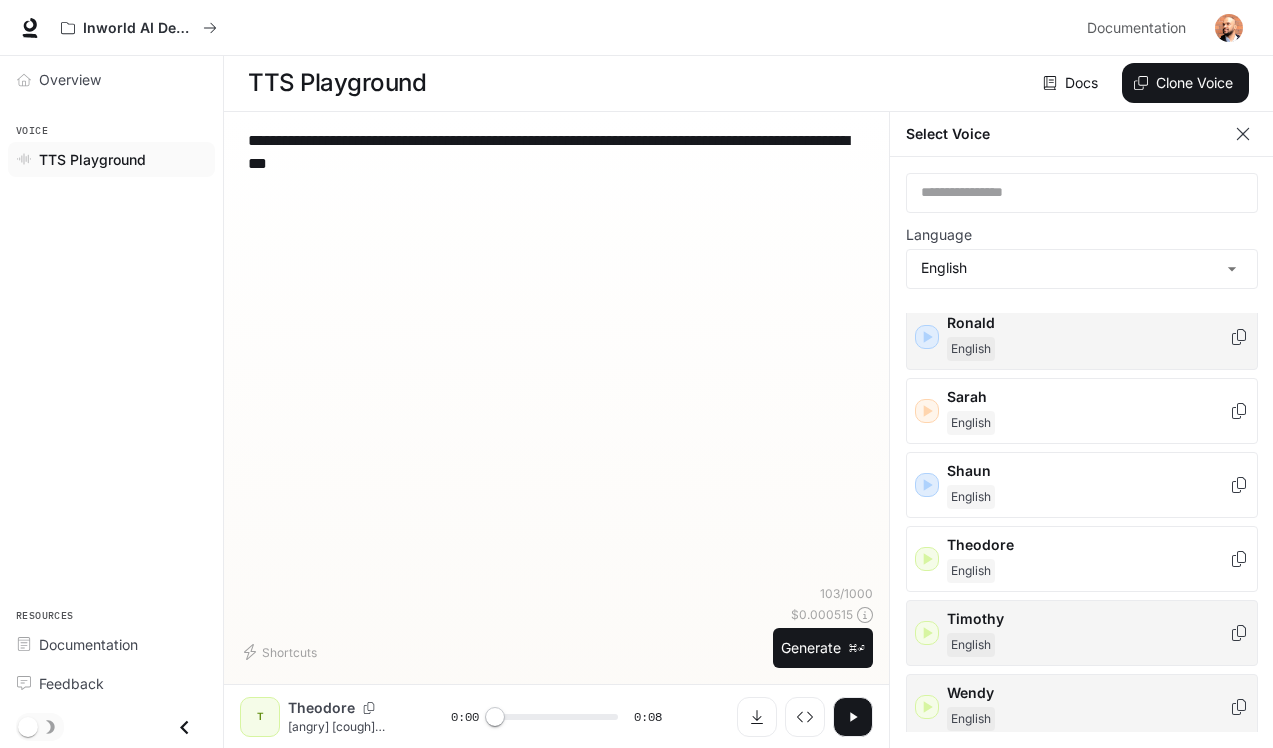 click 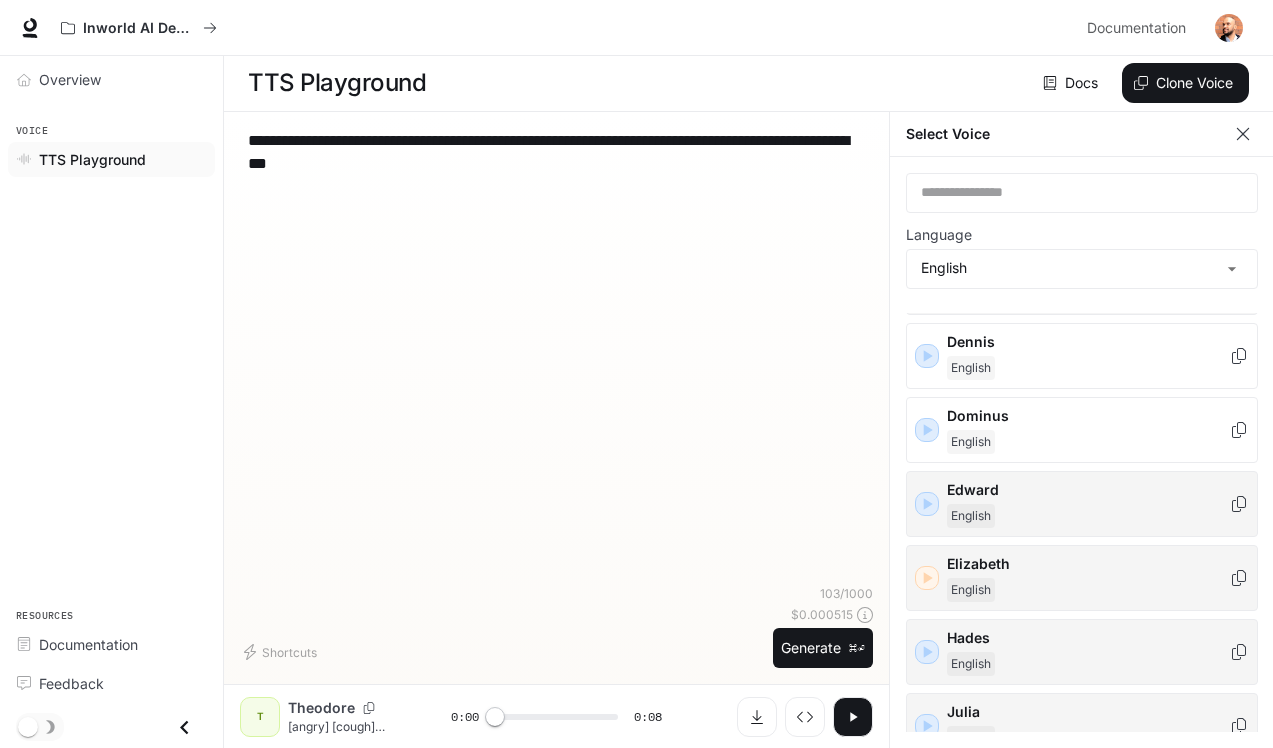 scroll, scrollTop: 322, scrollLeft: 0, axis: vertical 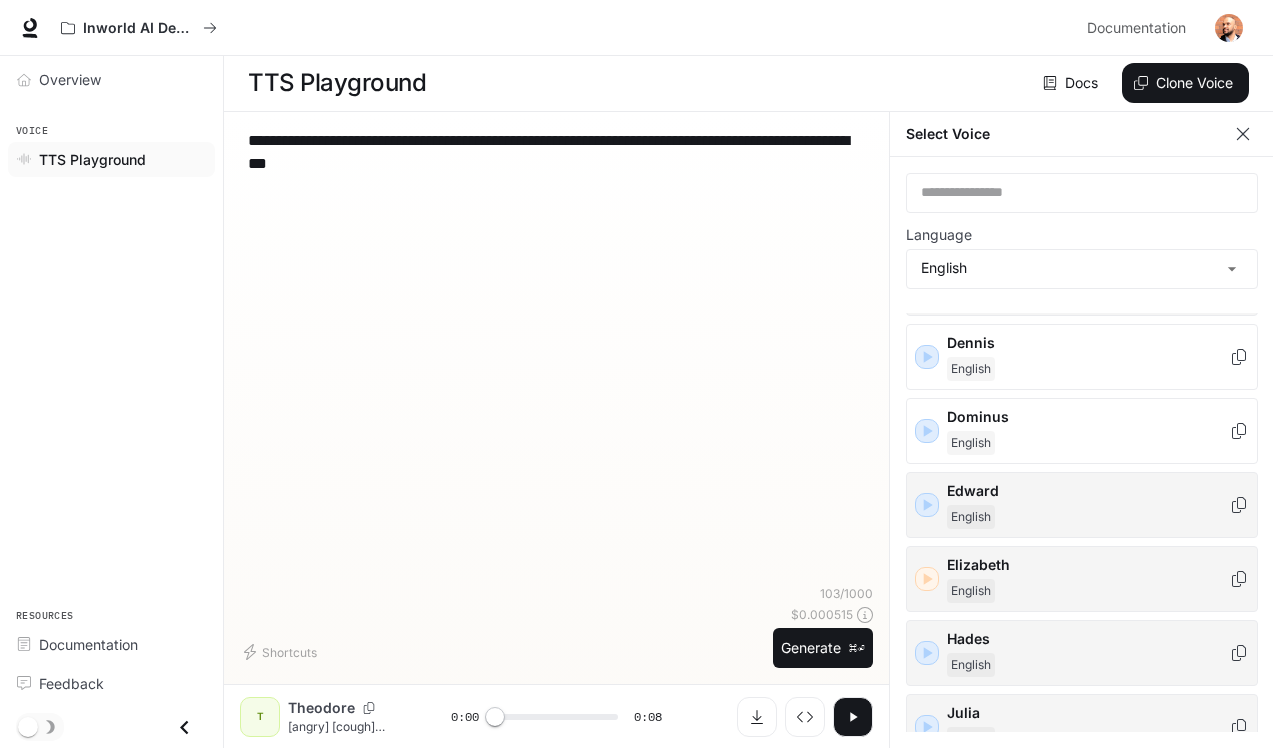 click 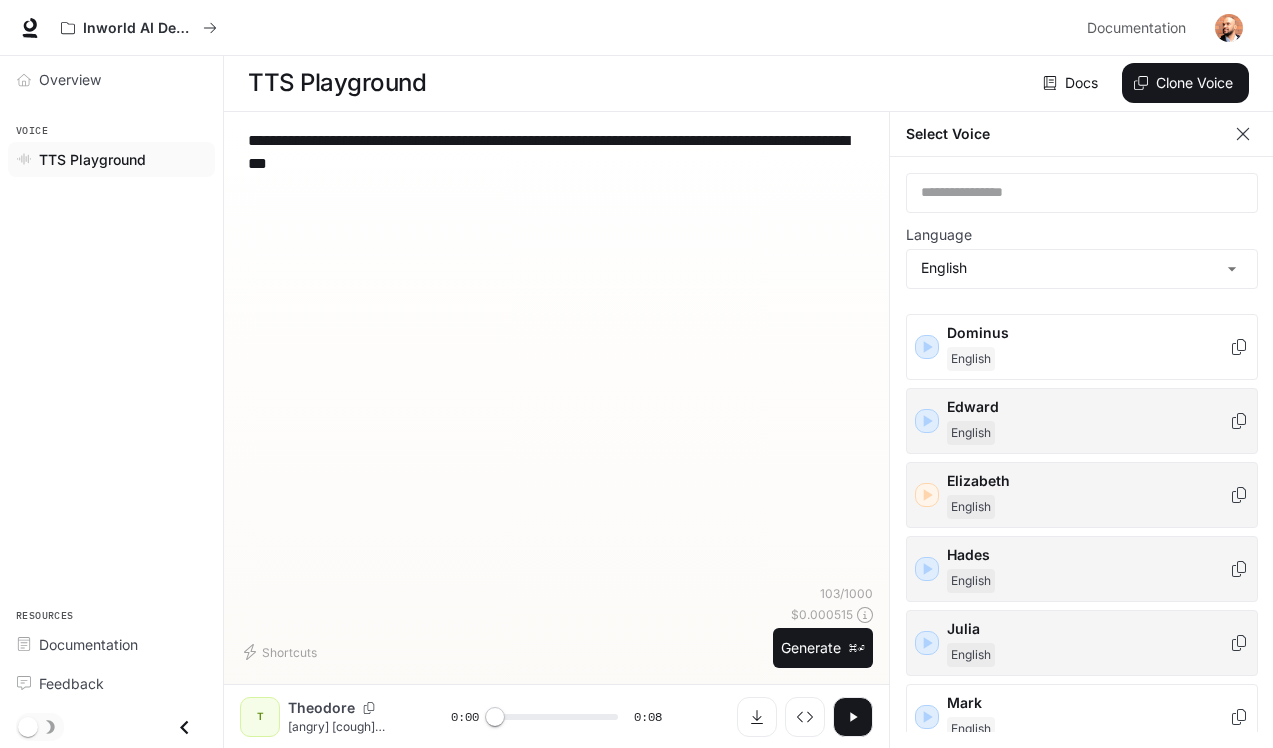 scroll, scrollTop: 422, scrollLeft: 0, axis: vertical 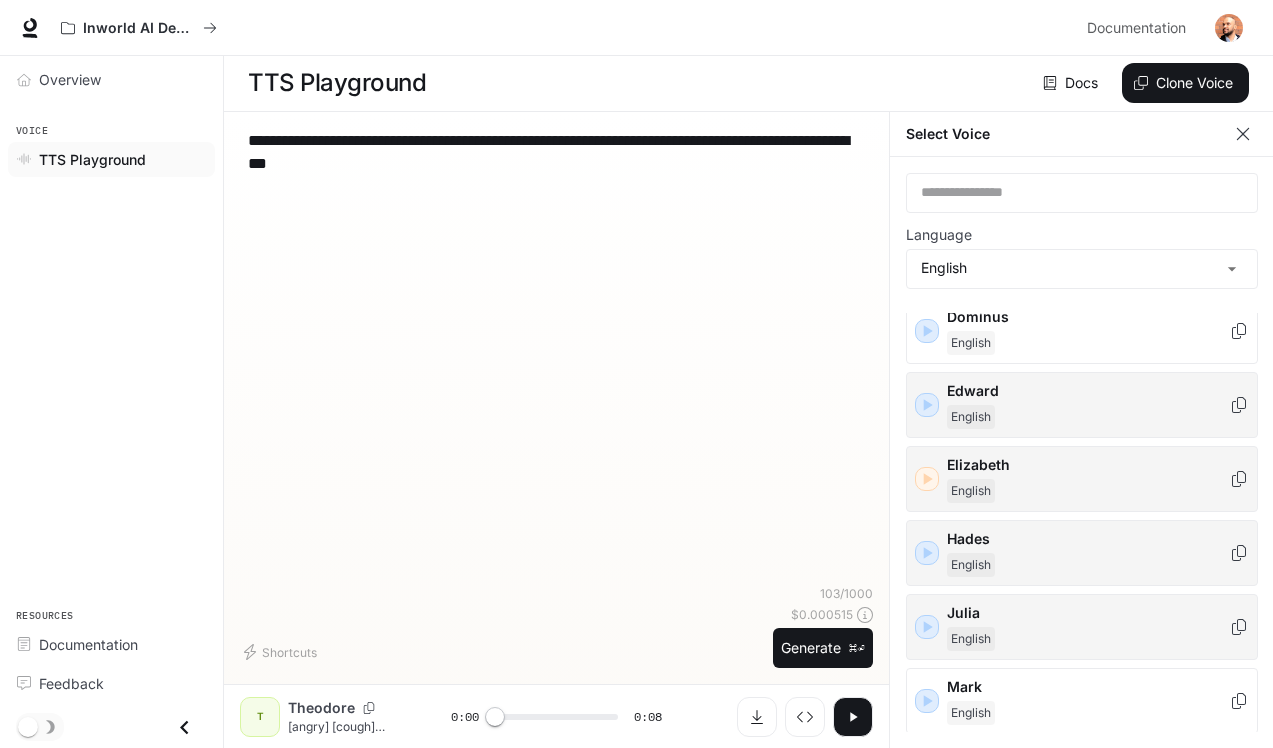 click 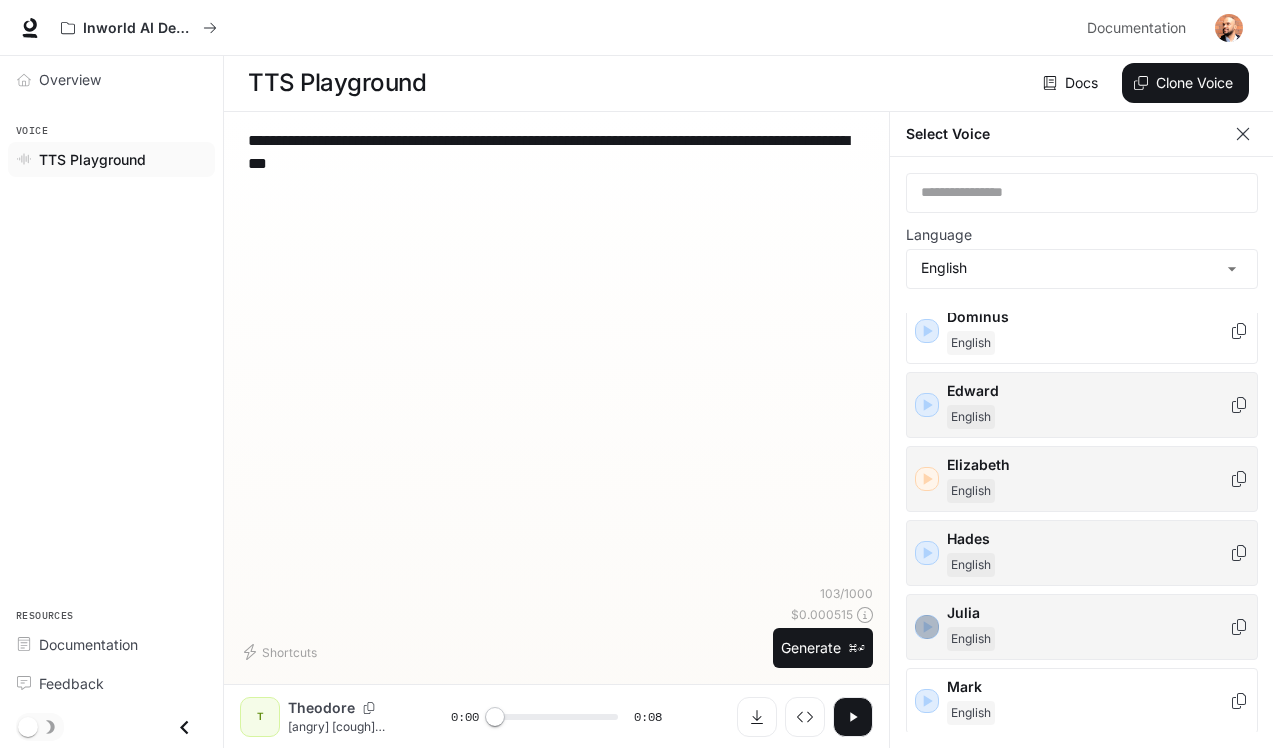 click 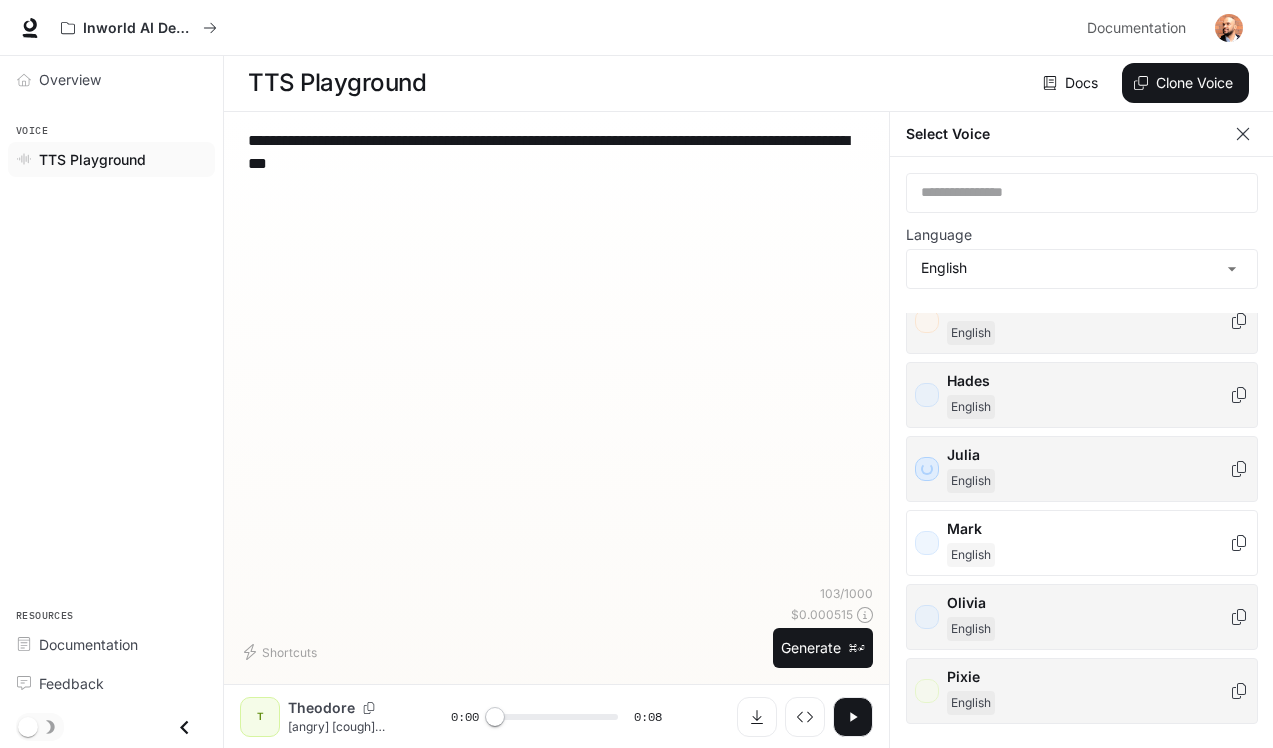 scroll, scrollTop: 589, scrollLeft: 0, axis: vertical 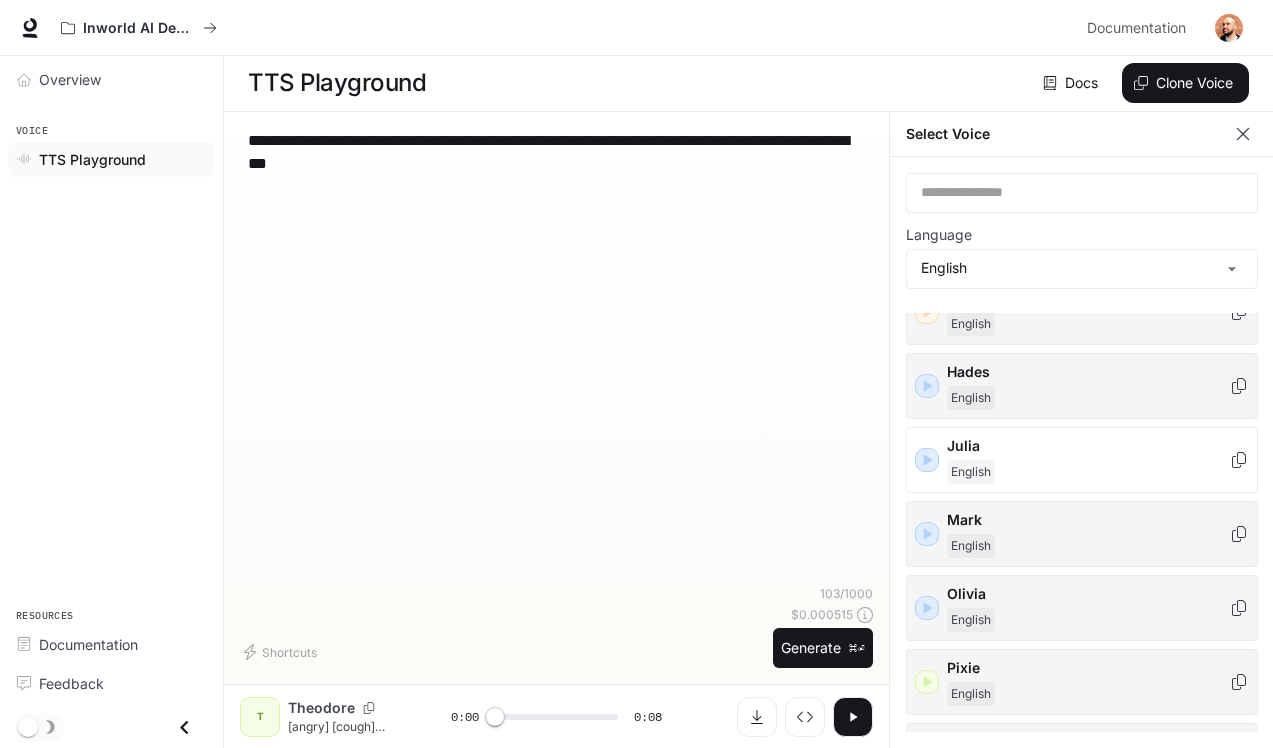 click 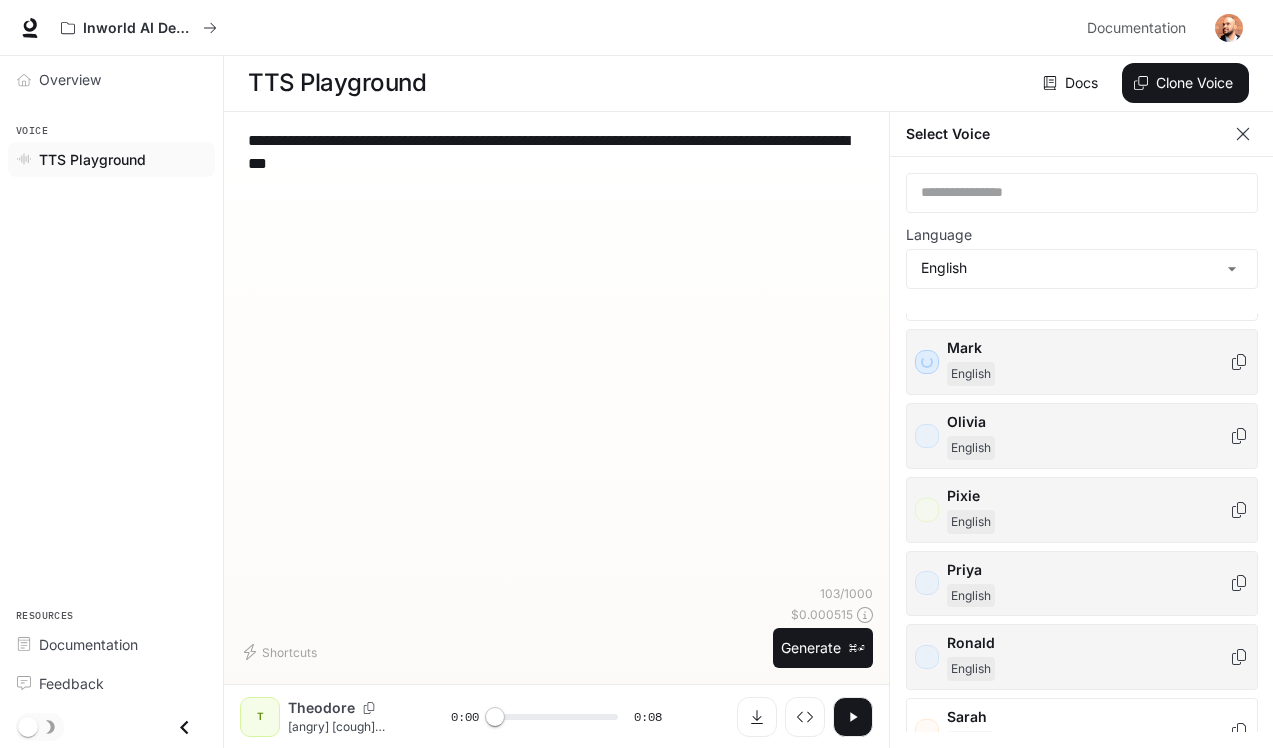 scroll, scrollTop: 779, scrollLeft: 0, axis: vertical 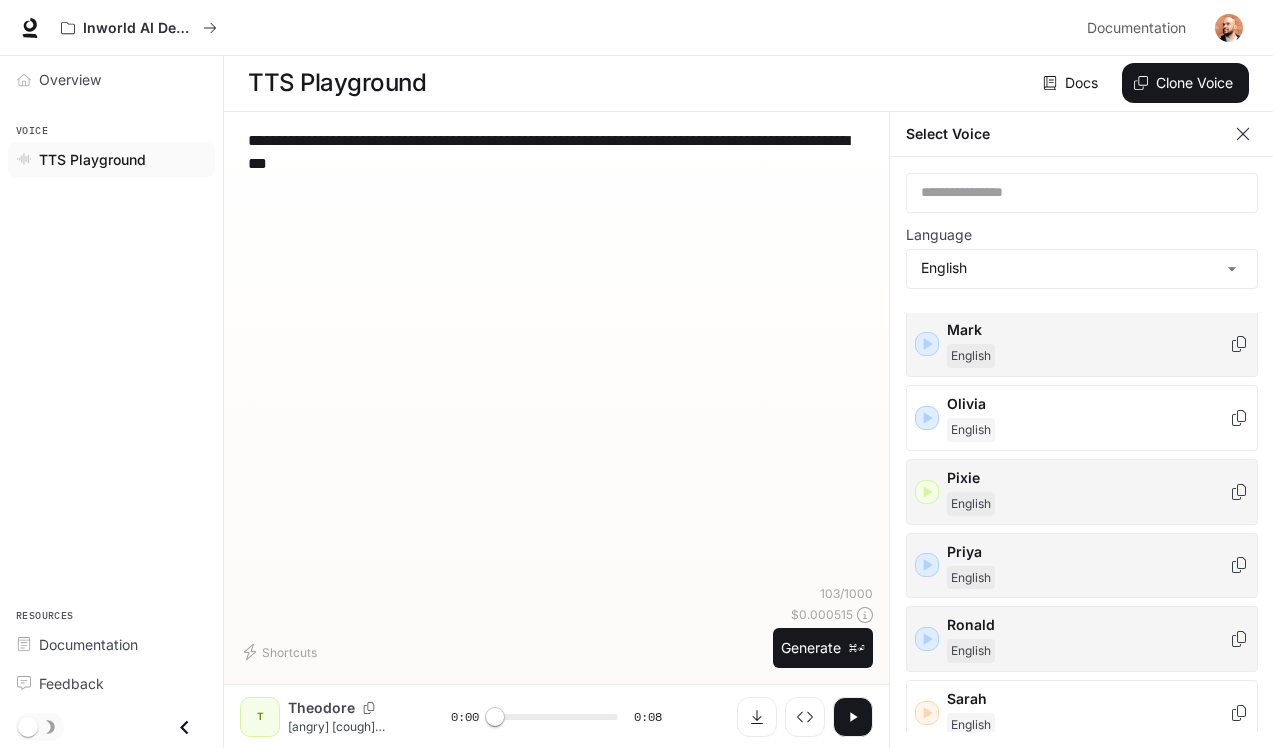 click 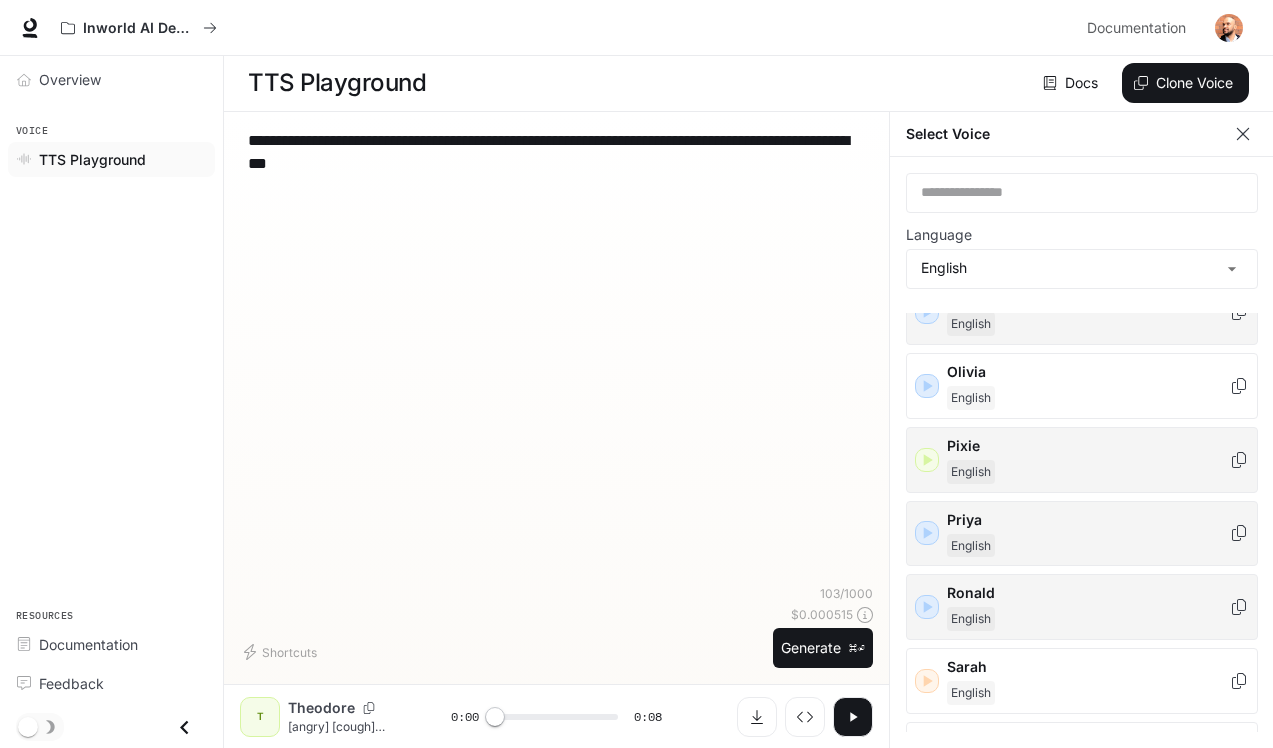 scroll, scrollTop: 815, scrollLeft: 0, axis: vertical 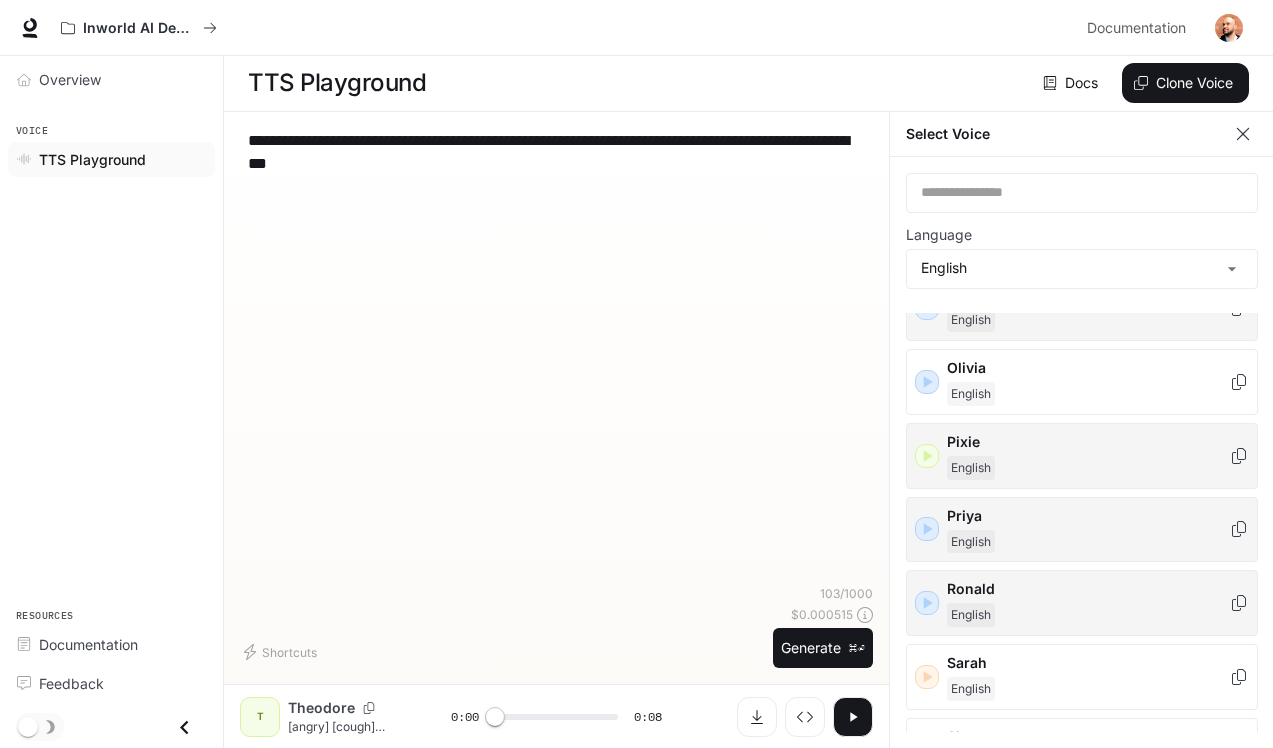 click 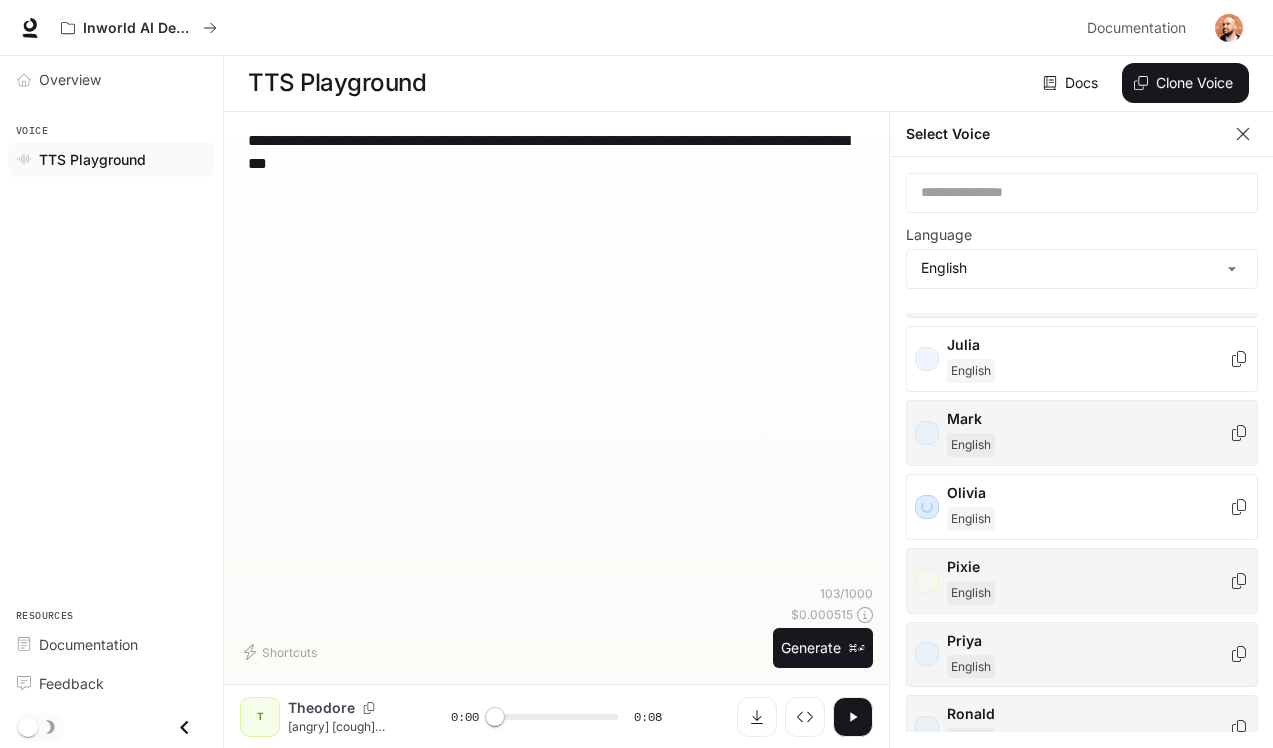 scroll, scrollTop: 682, scrollLeft: 0, axis: vertical 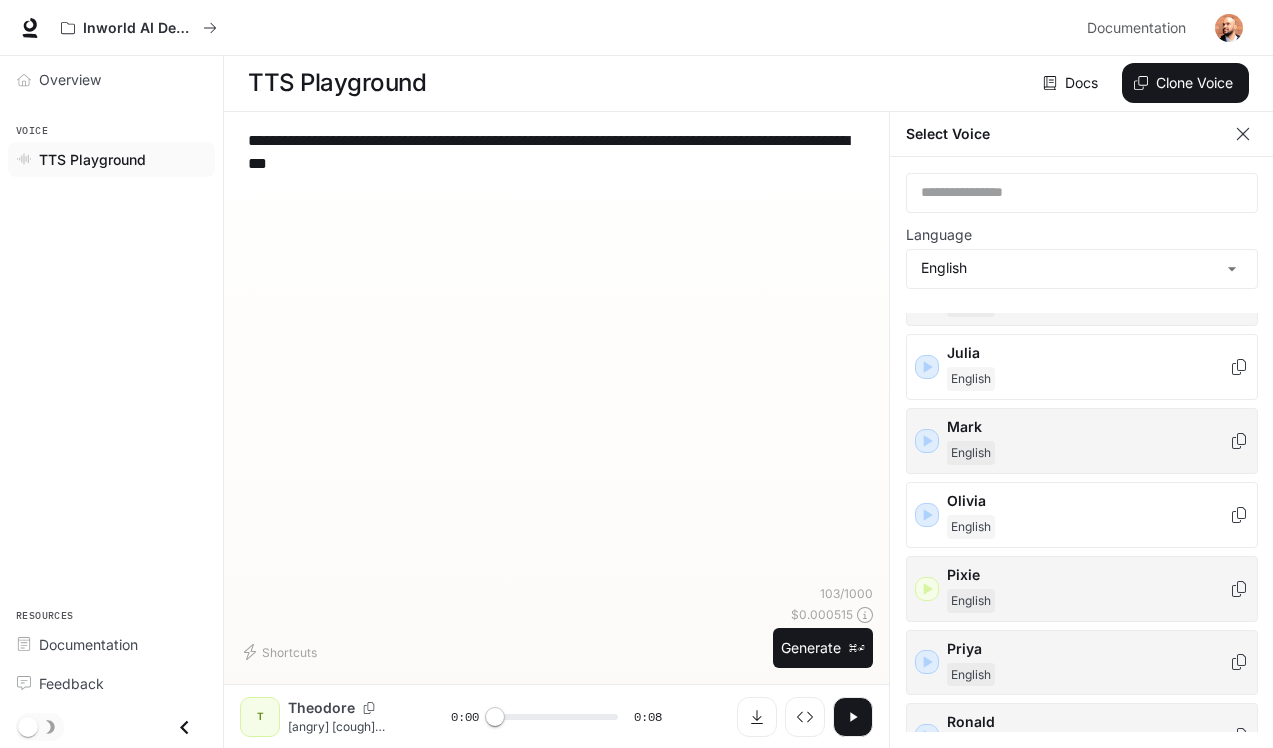 click 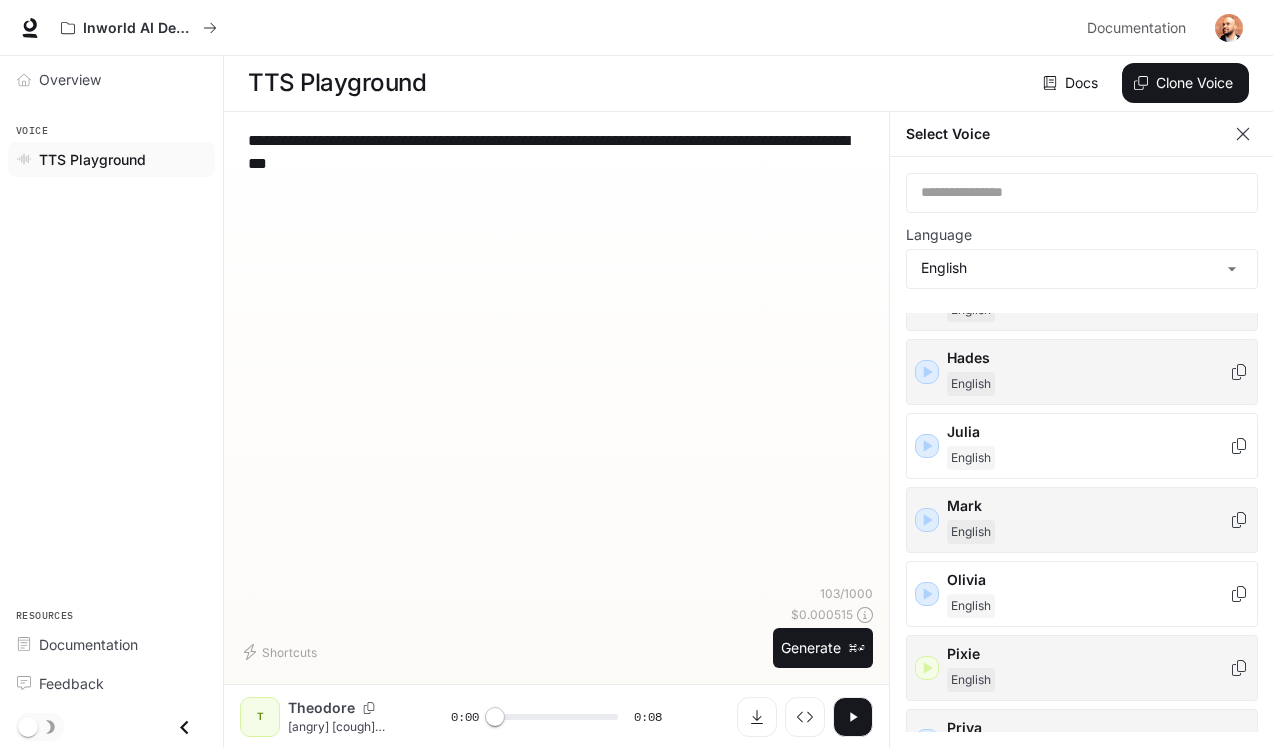 scroll, scrollTop: 594, scrollLeft: 0, axis: vertical 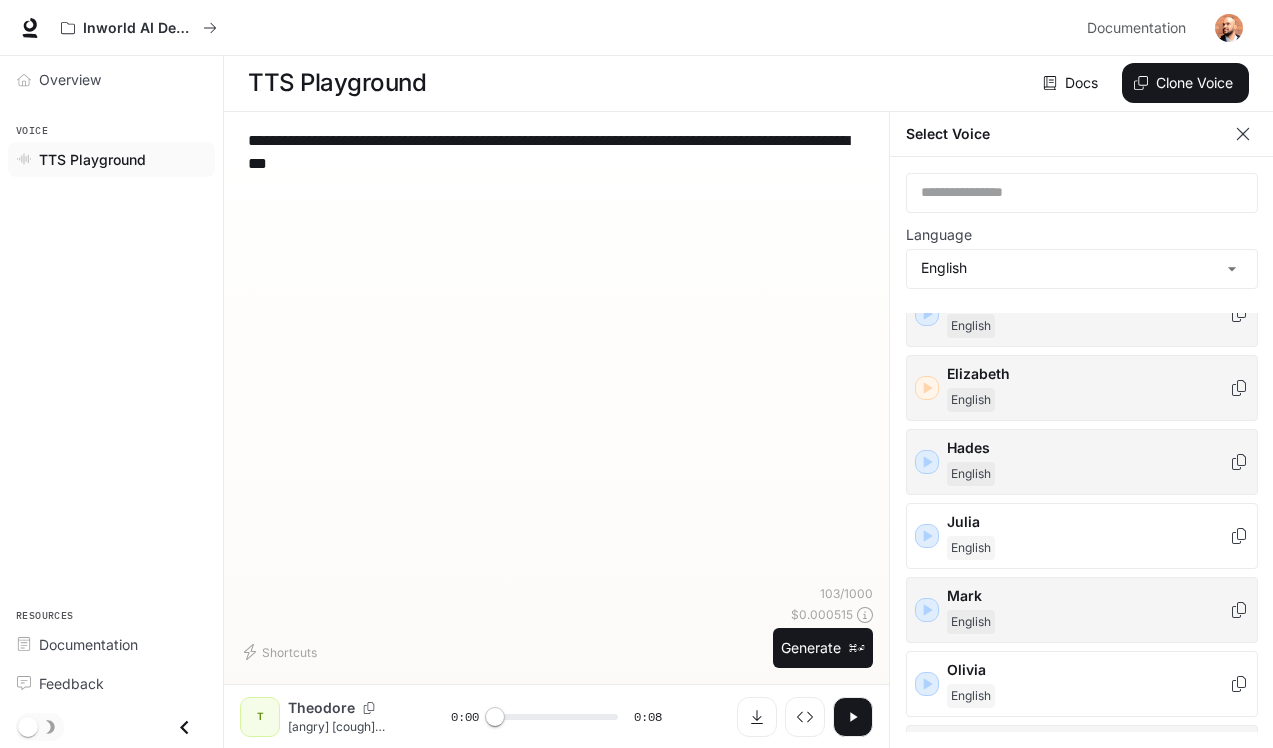 click 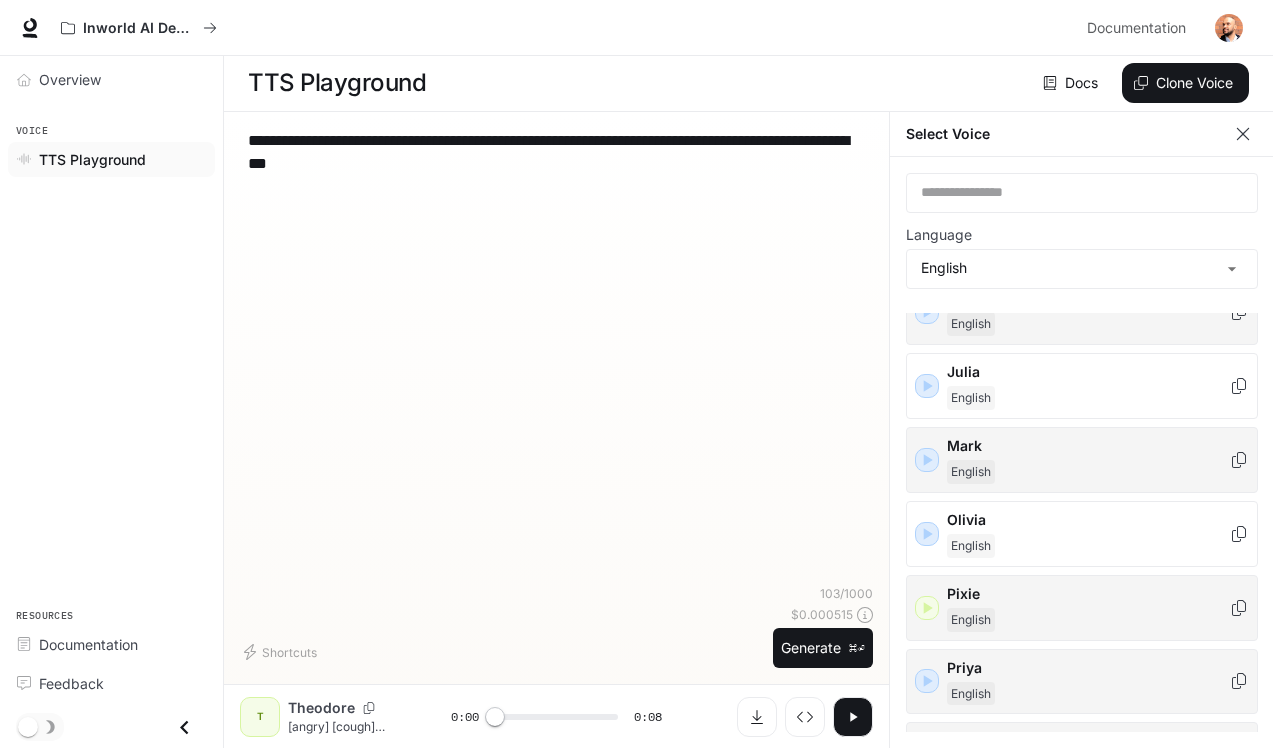 scroll, scrollTop: 727, scrollLeft: 0, axis: vertical 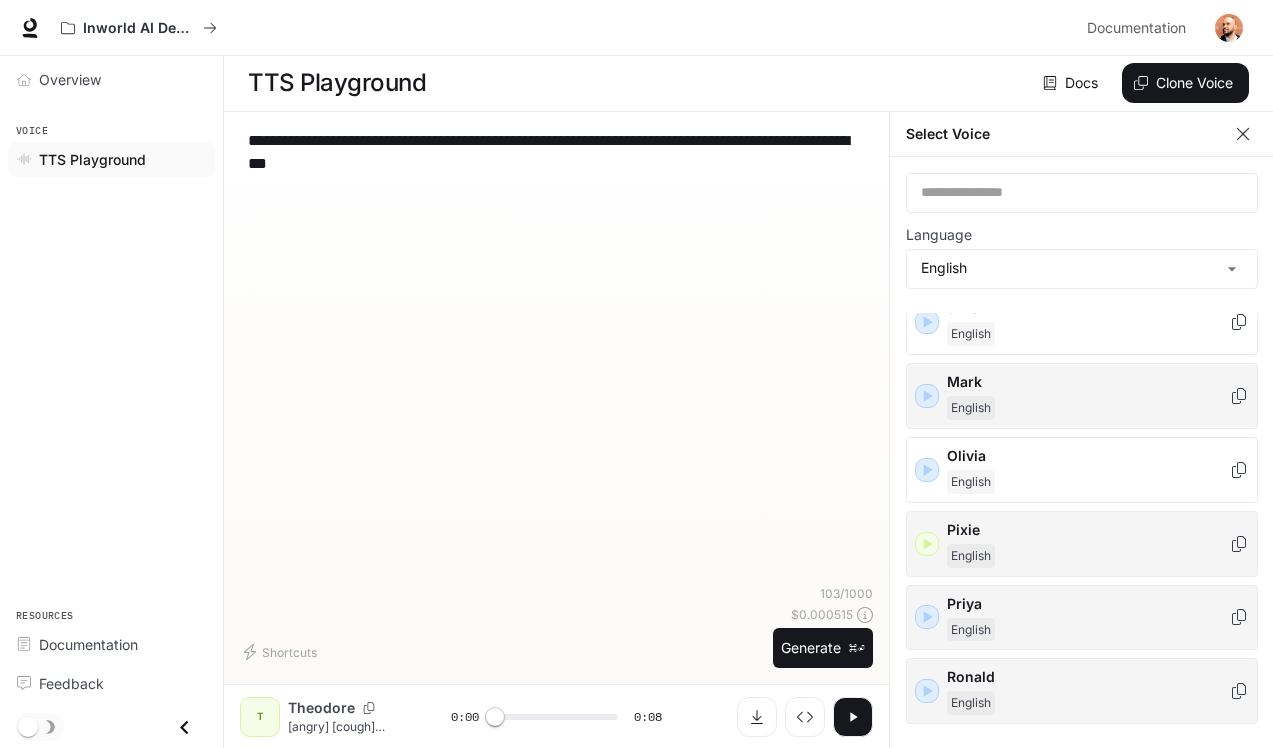 click 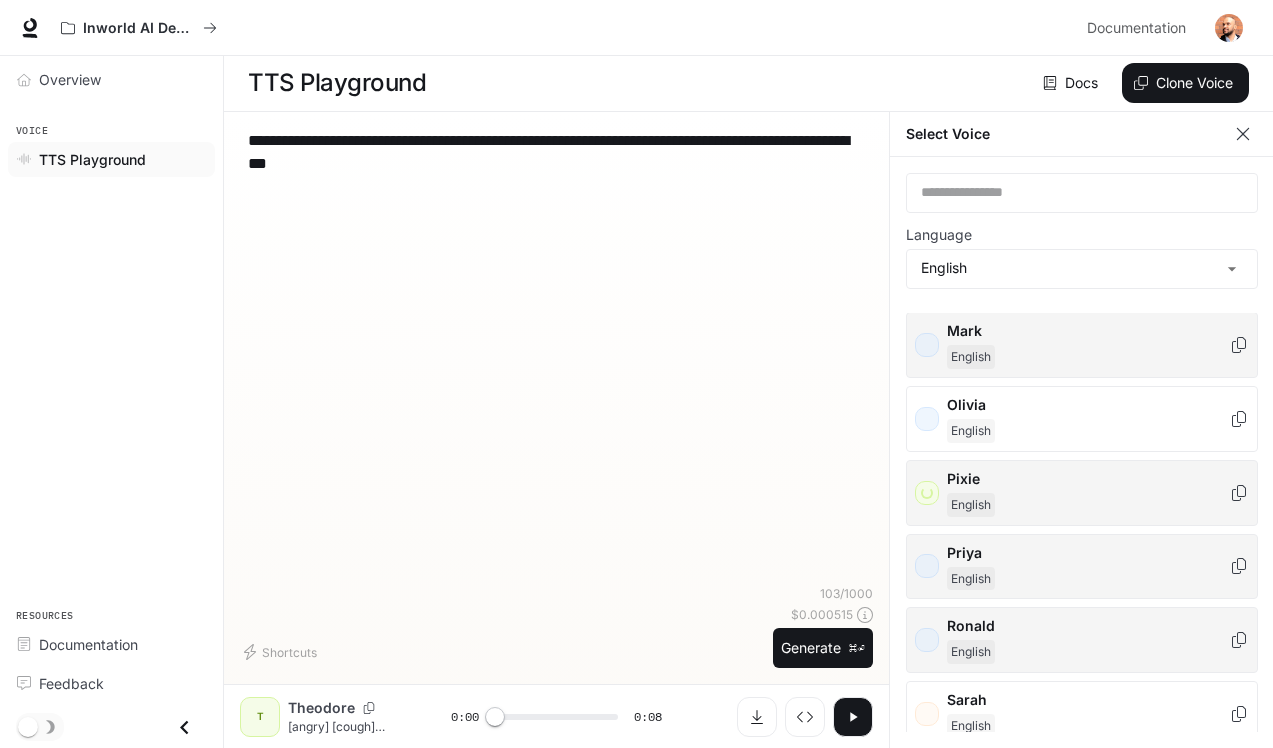 scroll, scrollTop: 826, scrollLeft: 0, axis: vertical 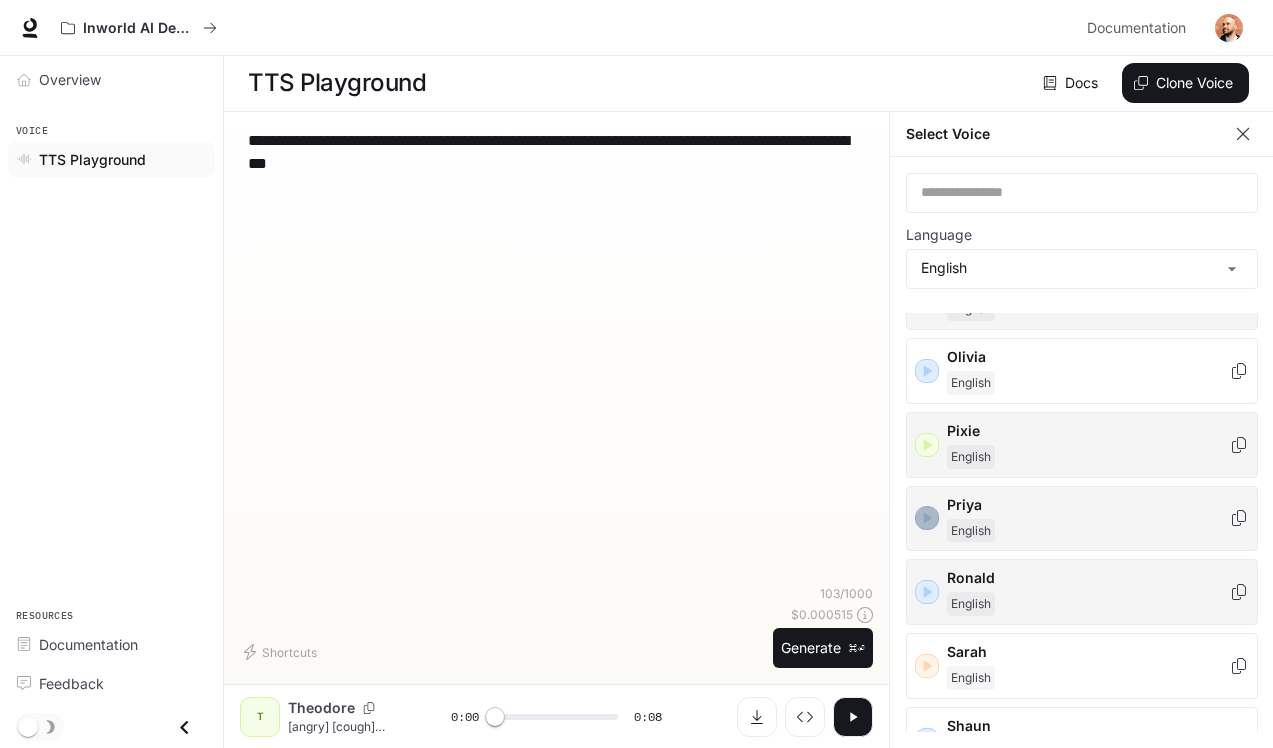 click 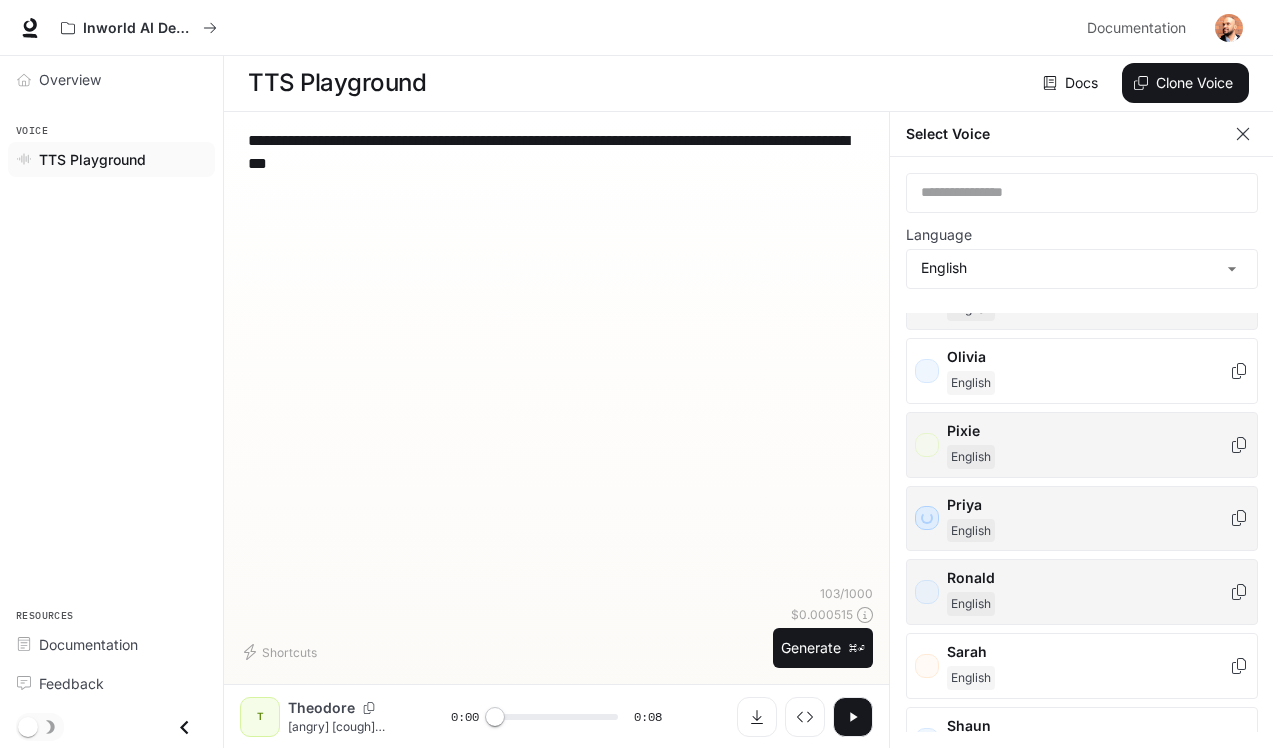 scroll, scrollTop: 900, scrollLeft: 0, axis: vertical 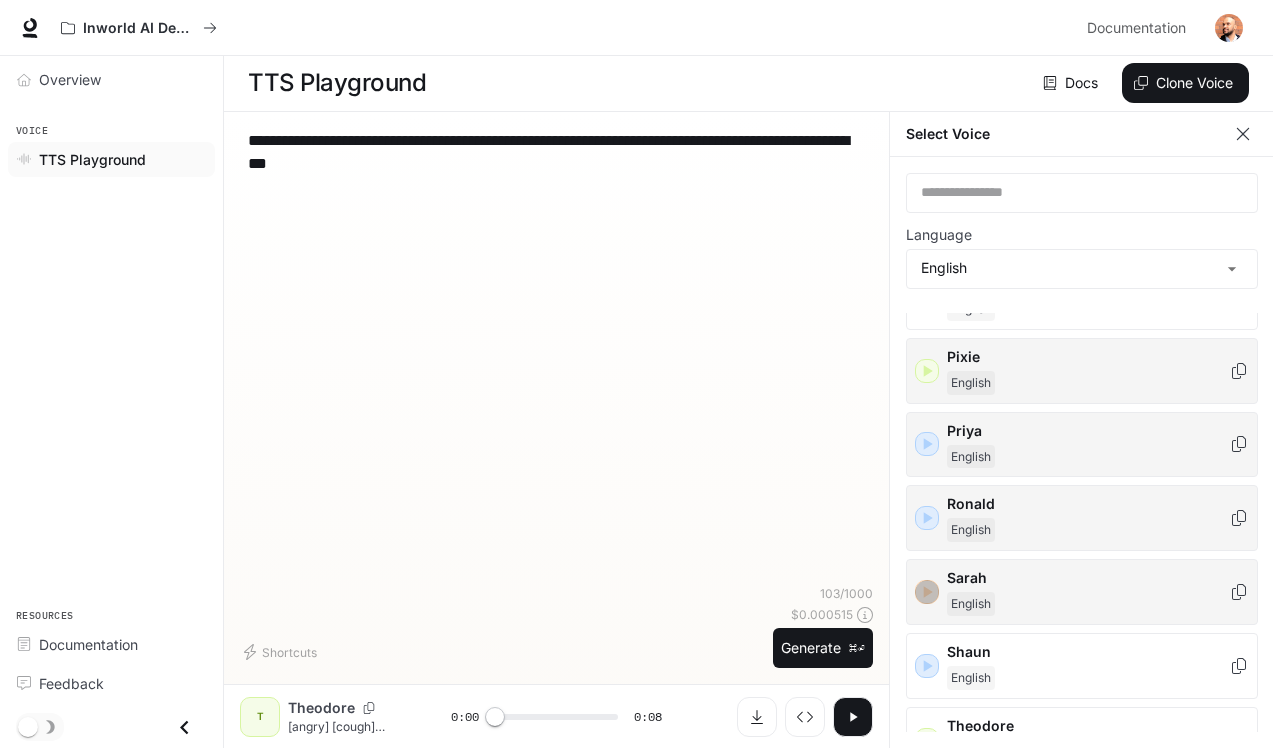 click 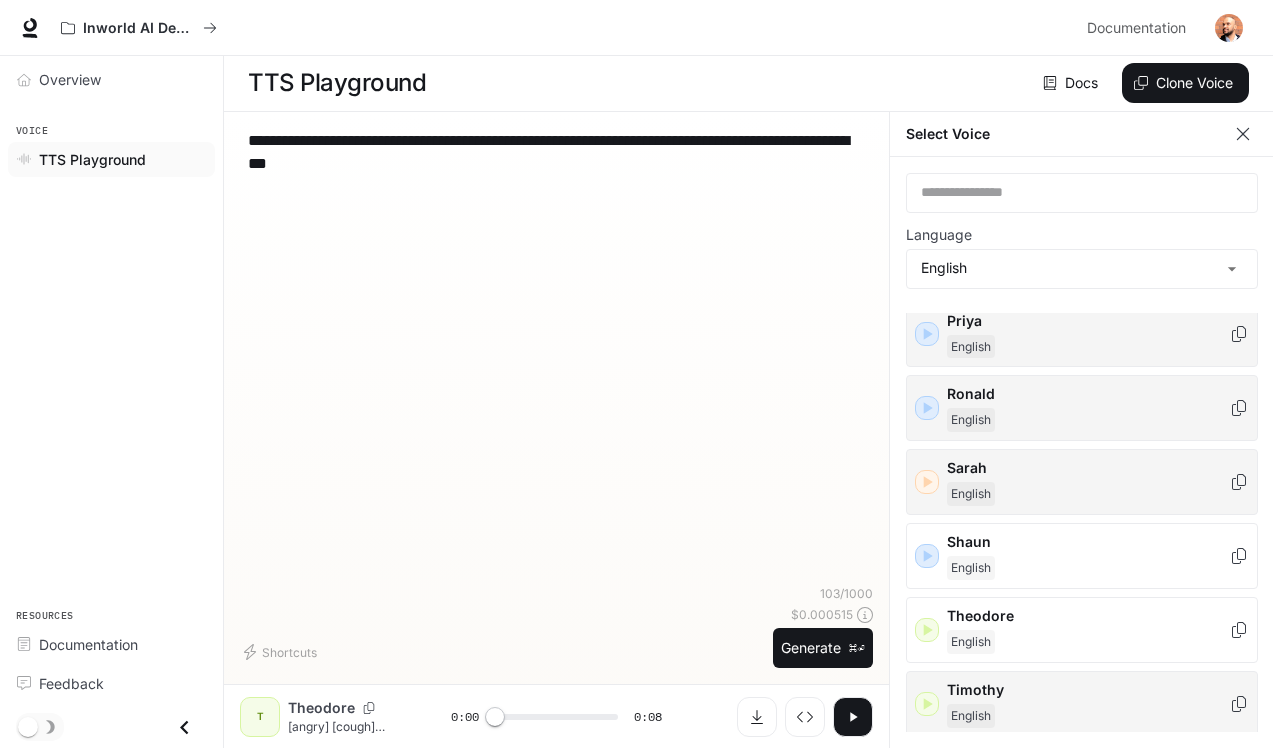 scroll, scrollTop: 1023, scrollLeft: 0, axis: vertical 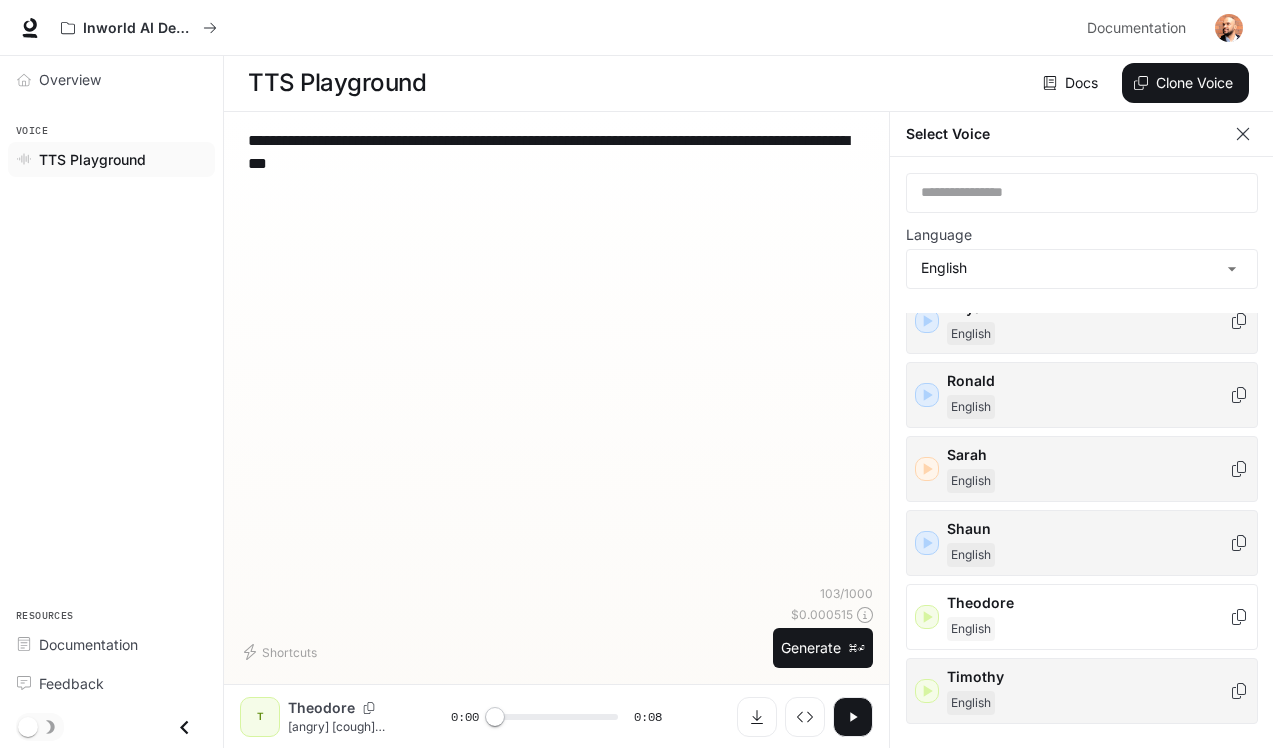 click 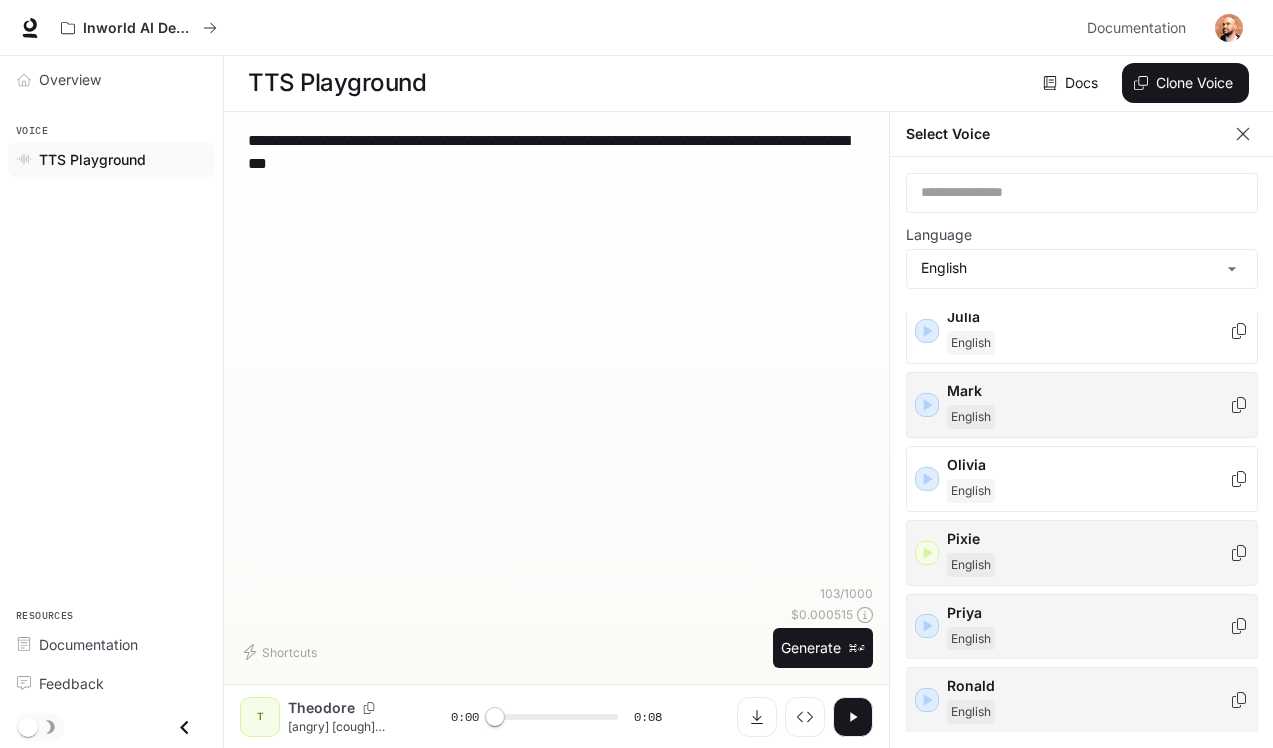 scroll, scrollTop: 673, scrollLeft: 0, axis: vertical 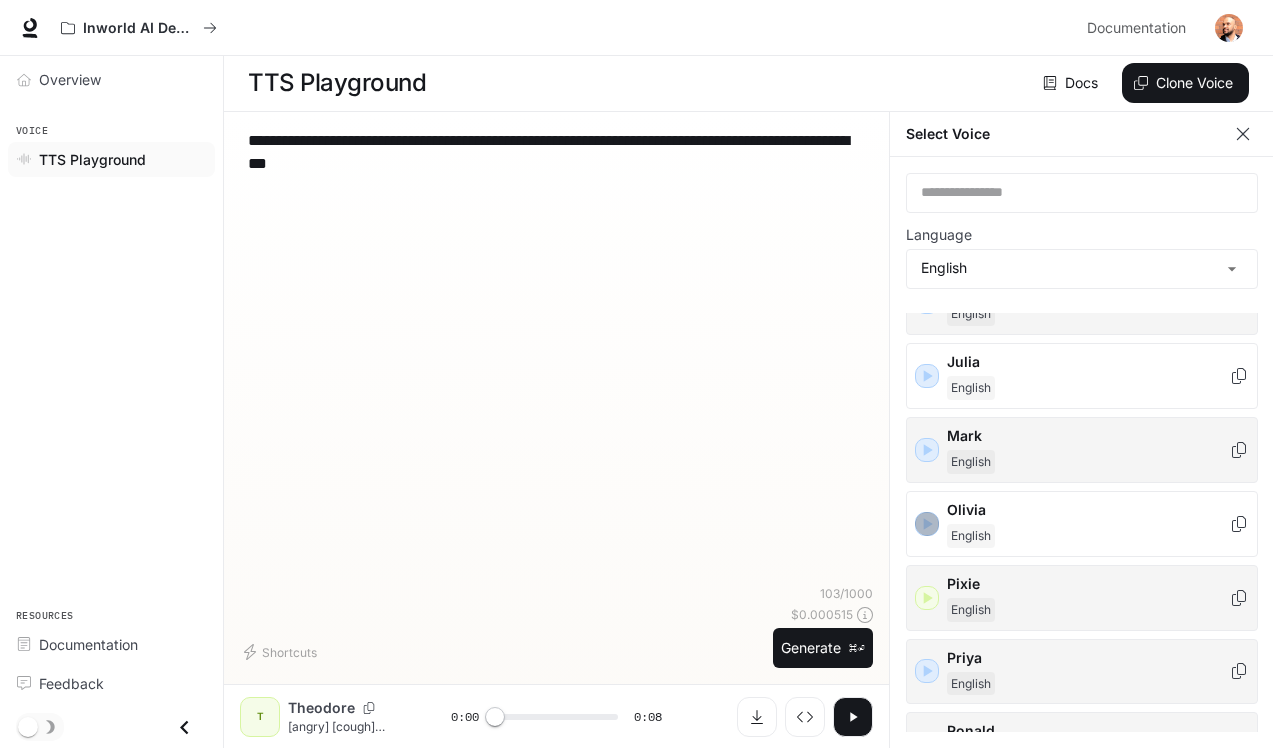 click at bounding box center [927, 524] 